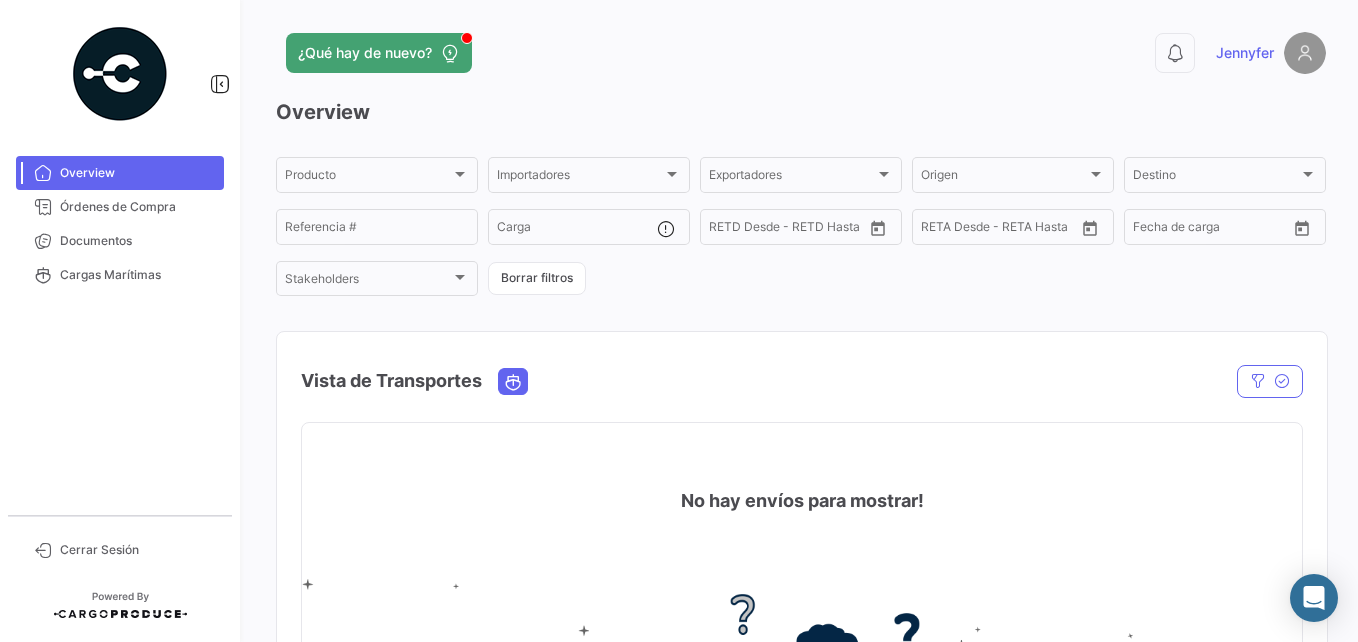 scroll, scrollTop: 0, scrollLeft: 0, axis: both 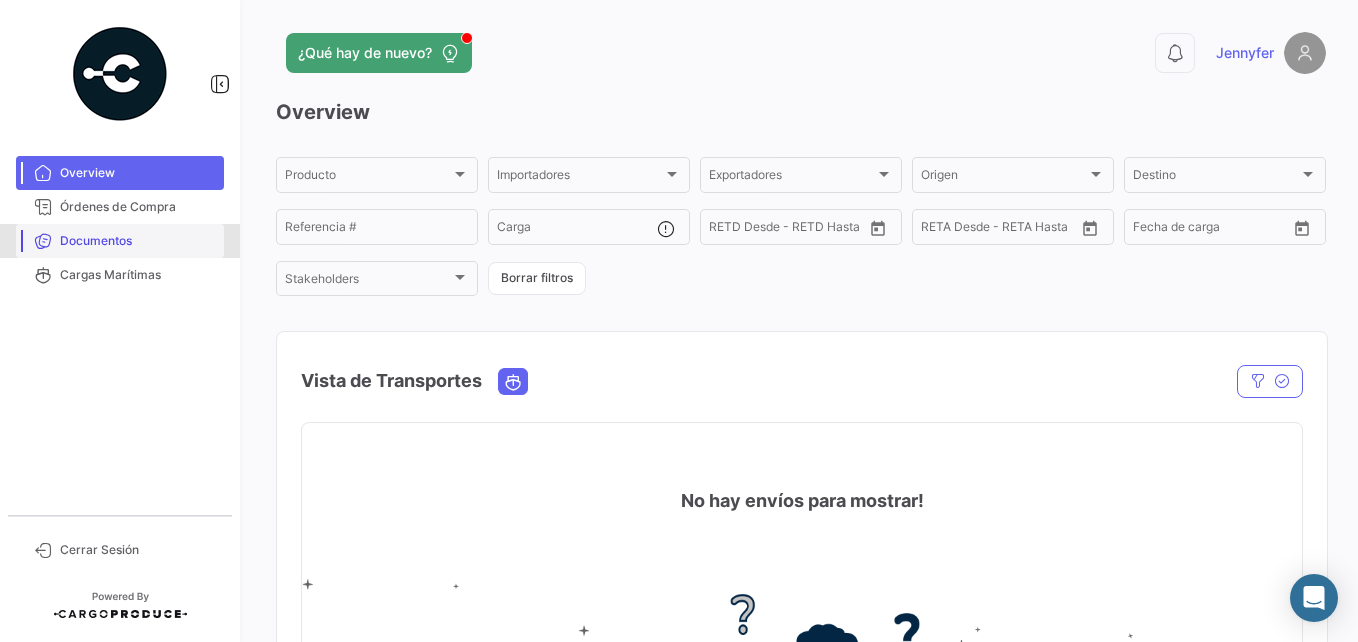 click on "Documentos" at bounding box center (120, 241) 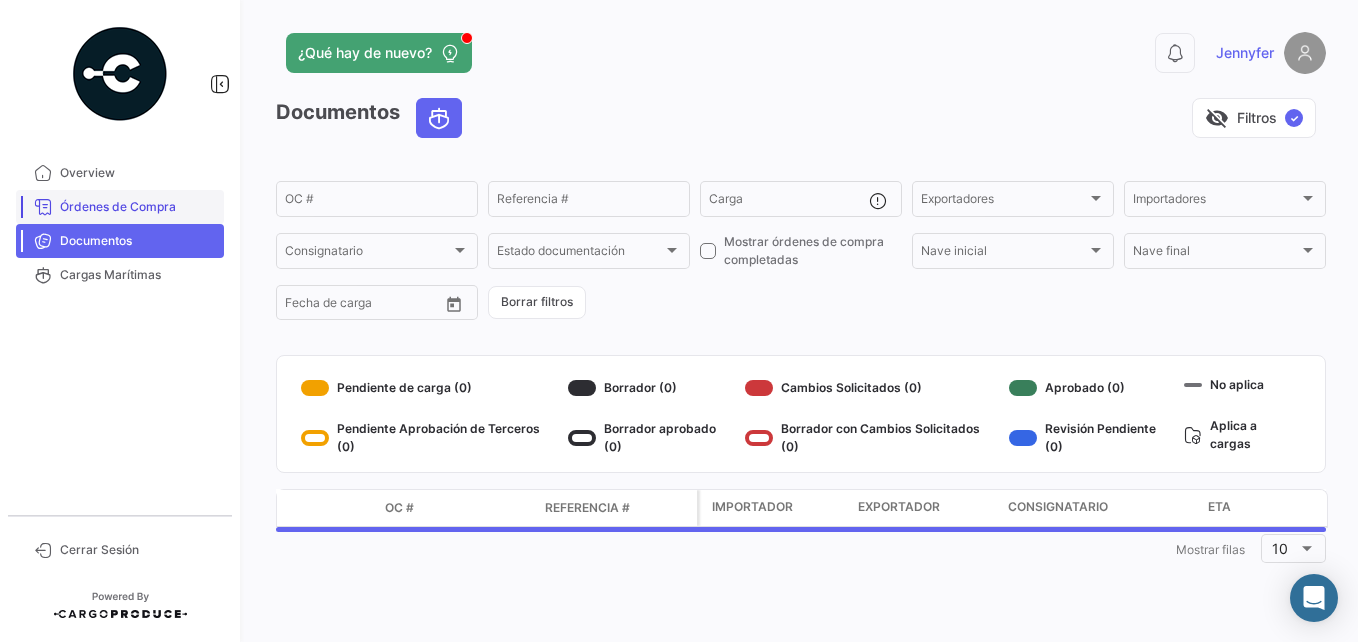 click on "Órdenes de Compra" at bounding box center [138, 207] 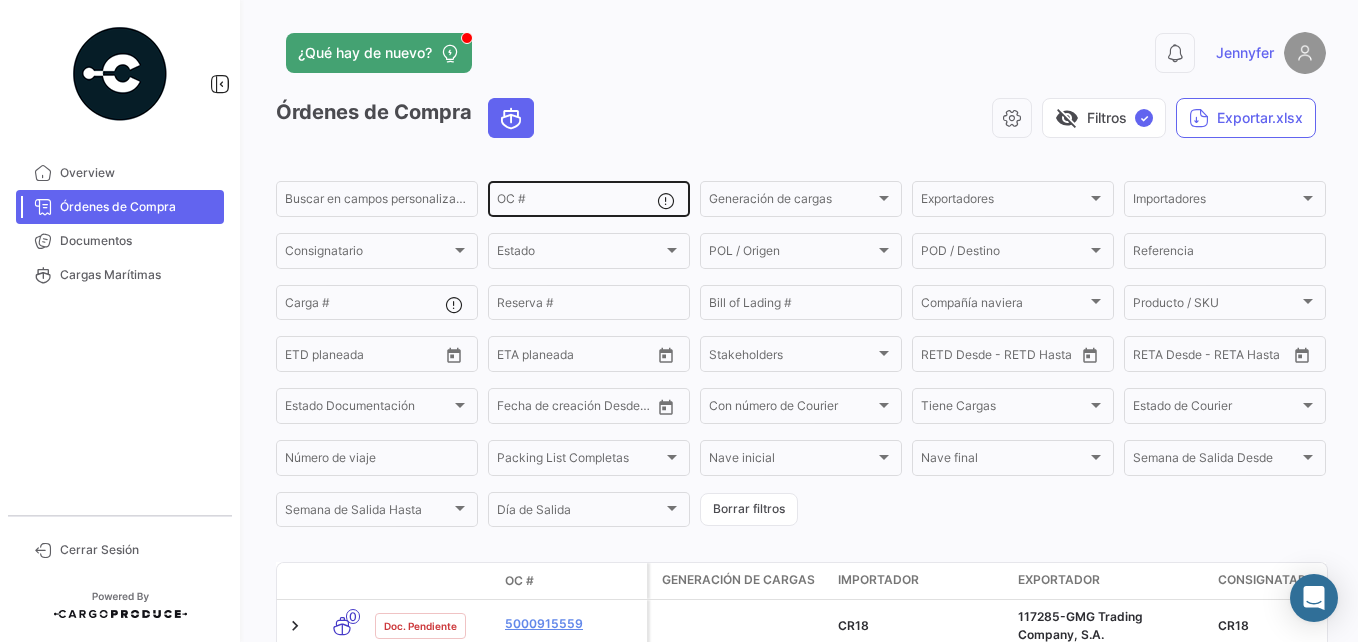 click on "OC #" at bounding box center [577, 202] 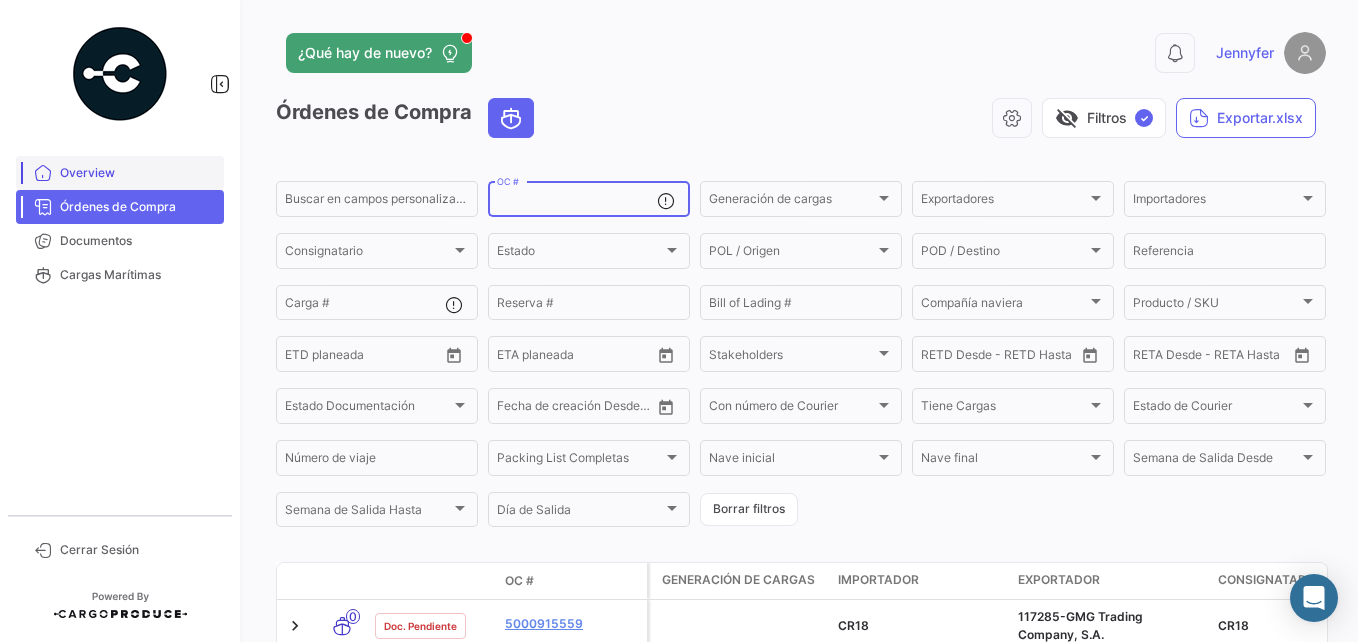 click on "Overview" at bounding box center (138, 173) 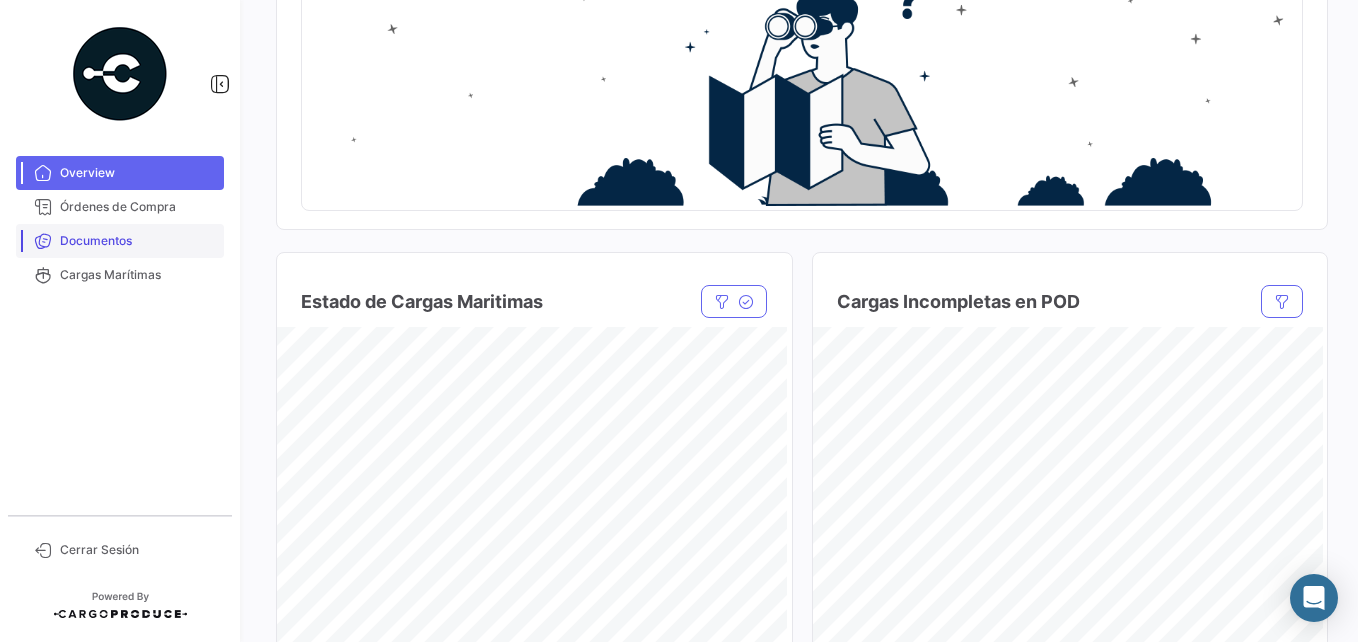 scroll, scrollTop: 600, scrollLeft: 0, axis: vertical 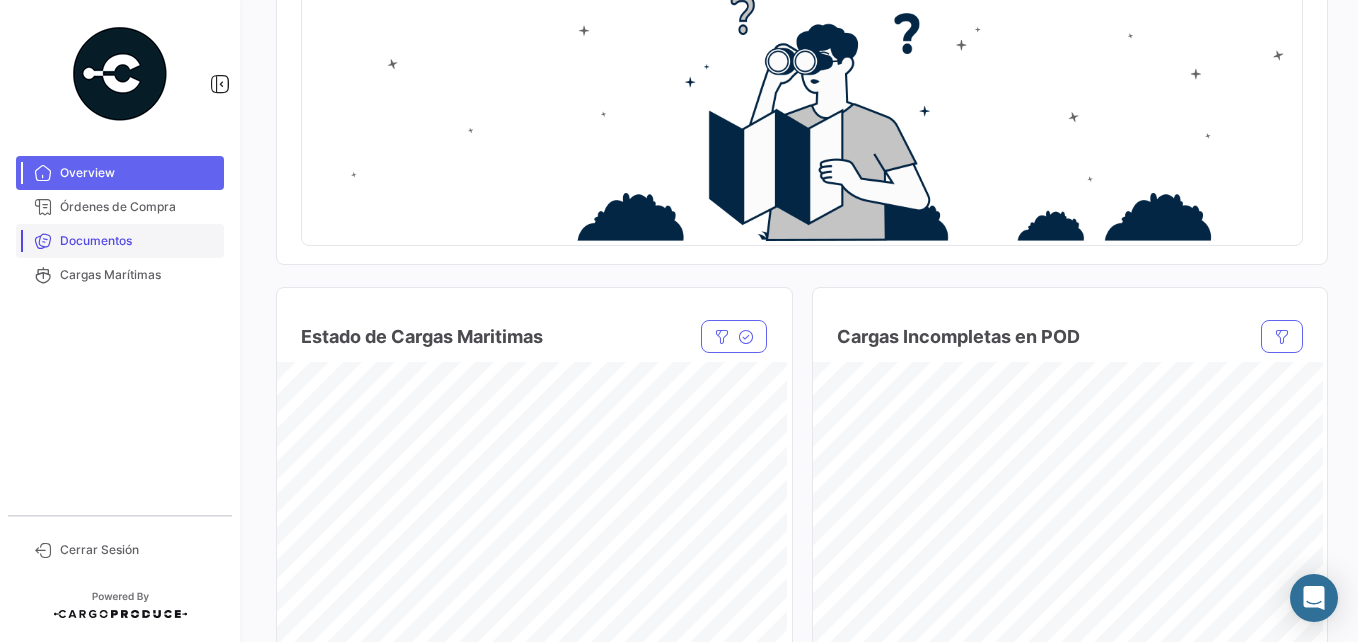 click on "Documentos" at bounding box center (138, 241) 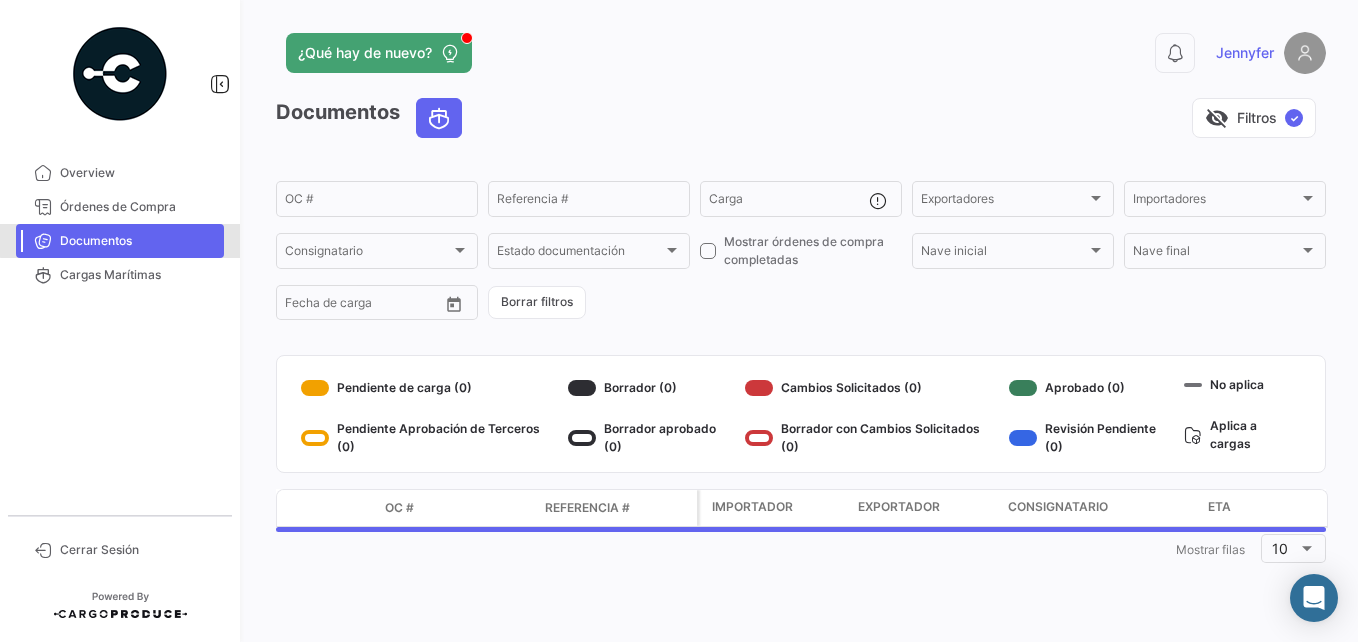 scroll, scrollTop: 0, scrollLeft: 0, axis: both 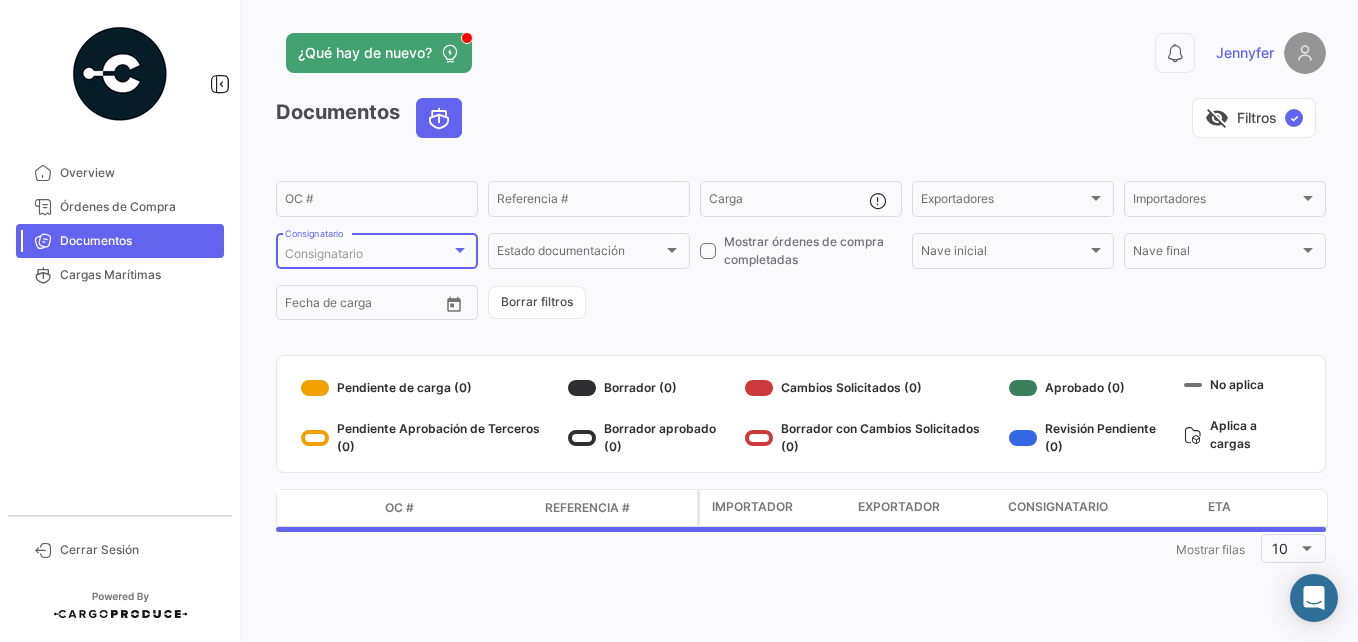 click at bounding box center [460, 250] 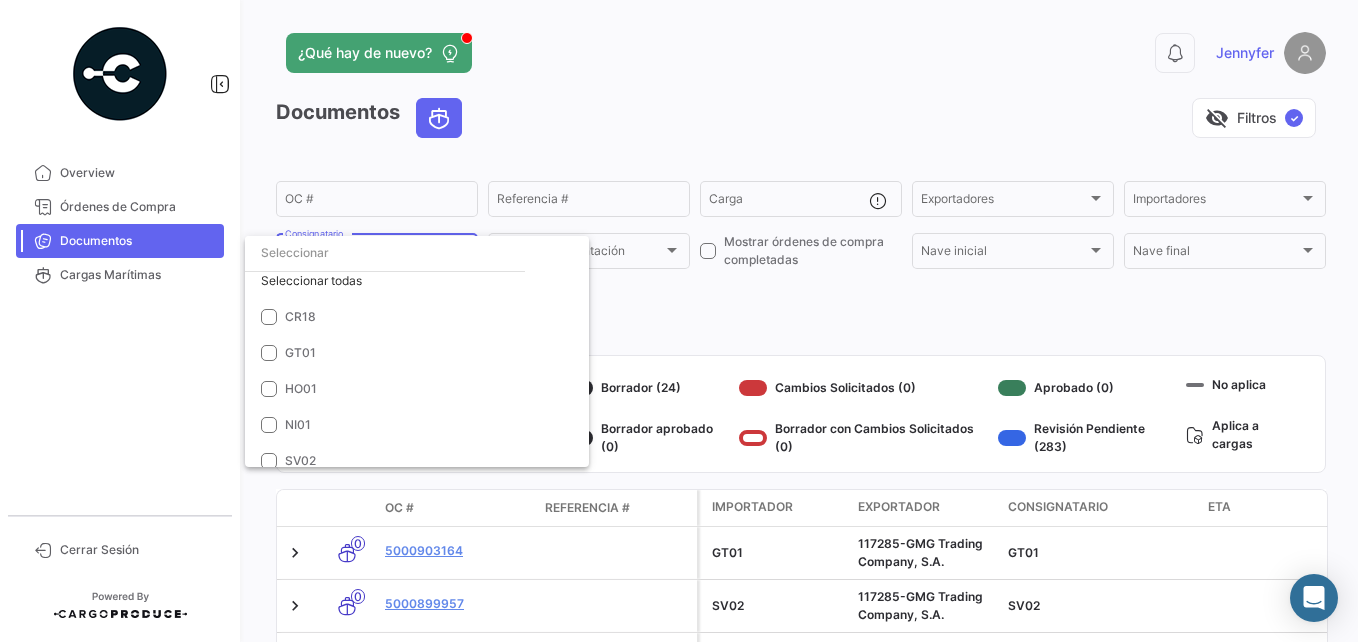 scroll, scrollTop: 0, scrollLeft: 0, axis: both 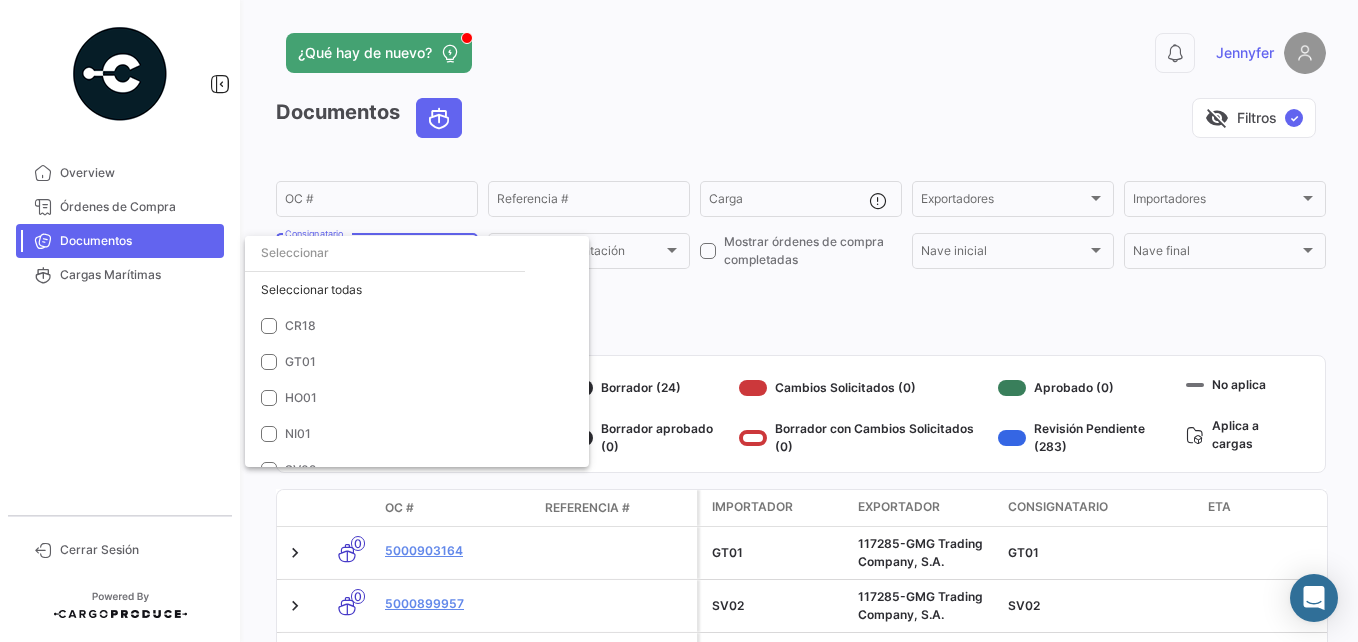 click at bounding box center [679, 321] 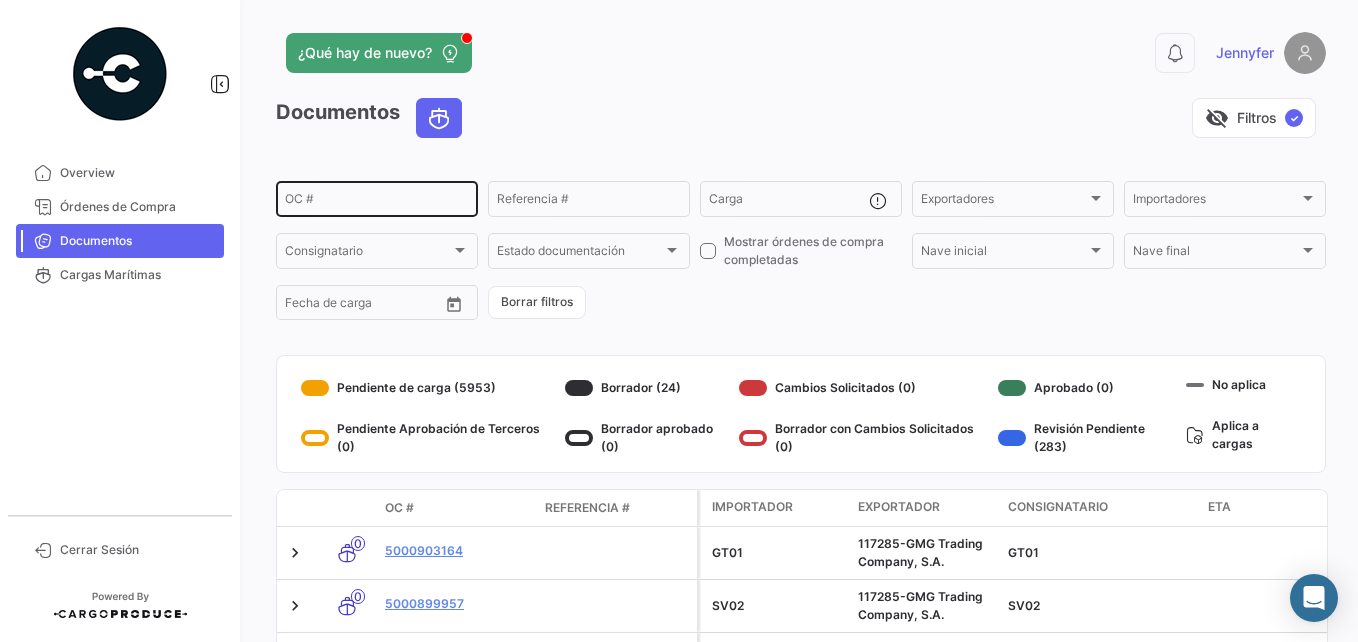click on "OC #" 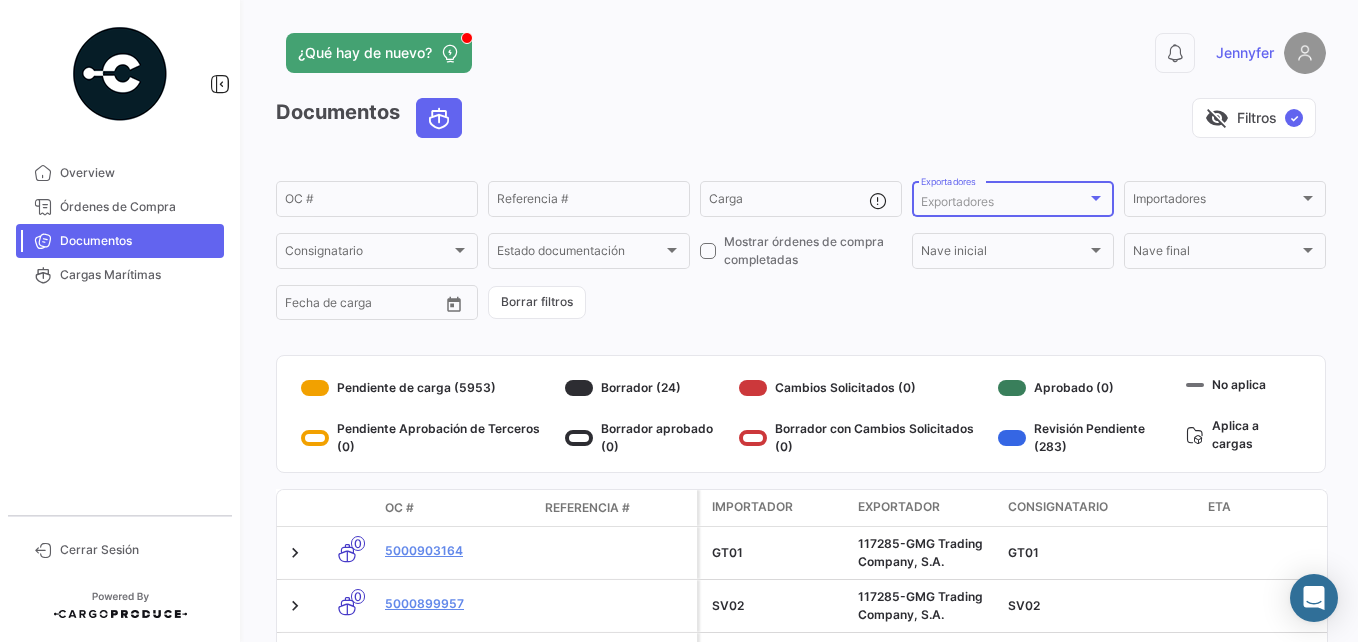 click at bounding box center [1096, 198] 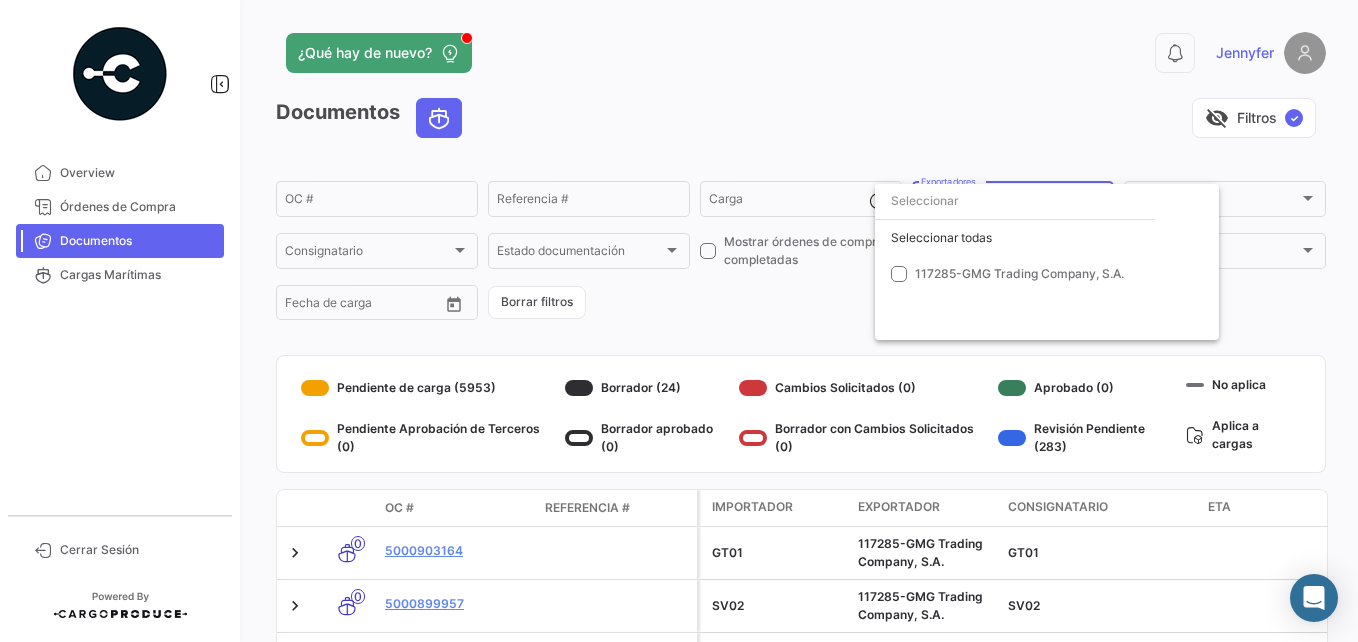 click at bounding box center [679, 321] 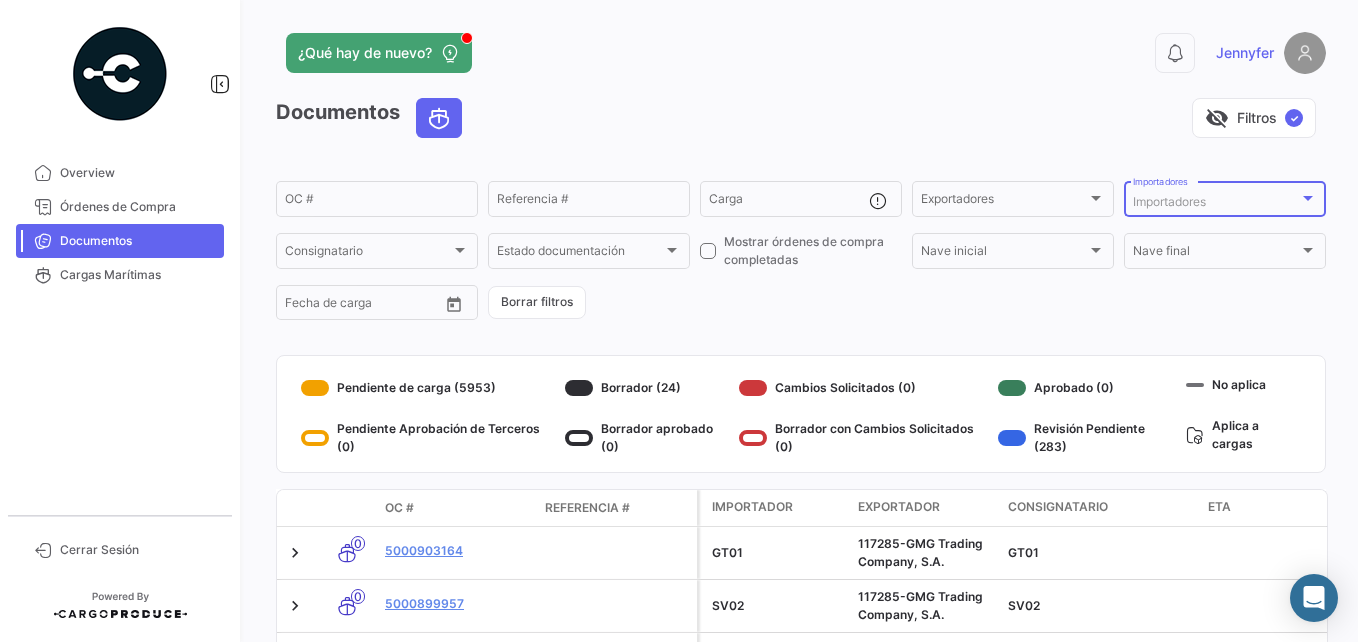 click at bounding box center [1308, 198] 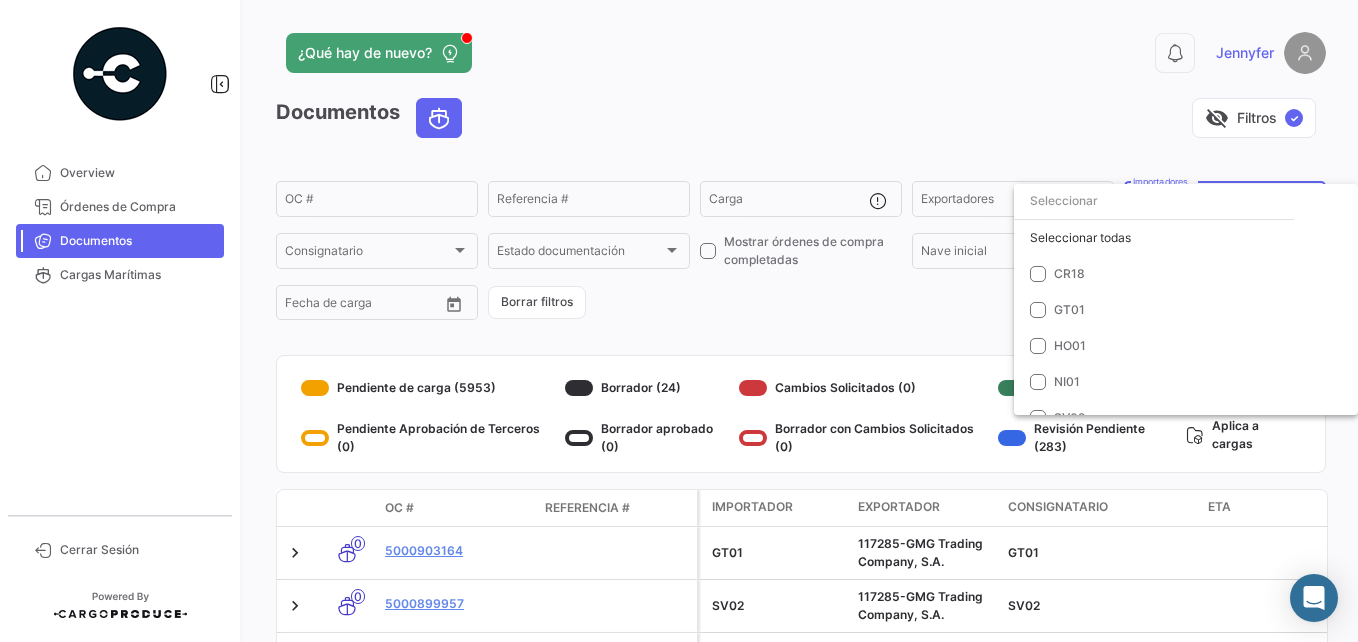click at bounding box center (679, 321) 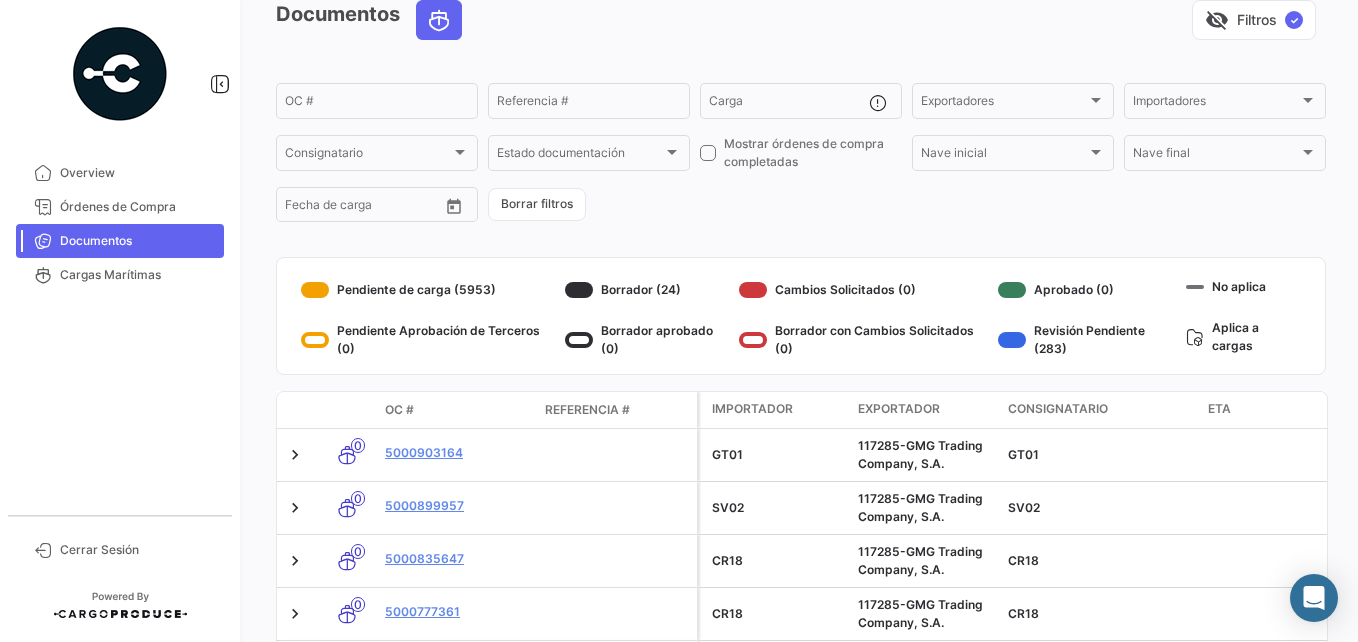 scroll, scrollTop: 0, scrollLeft: 0, axis: both 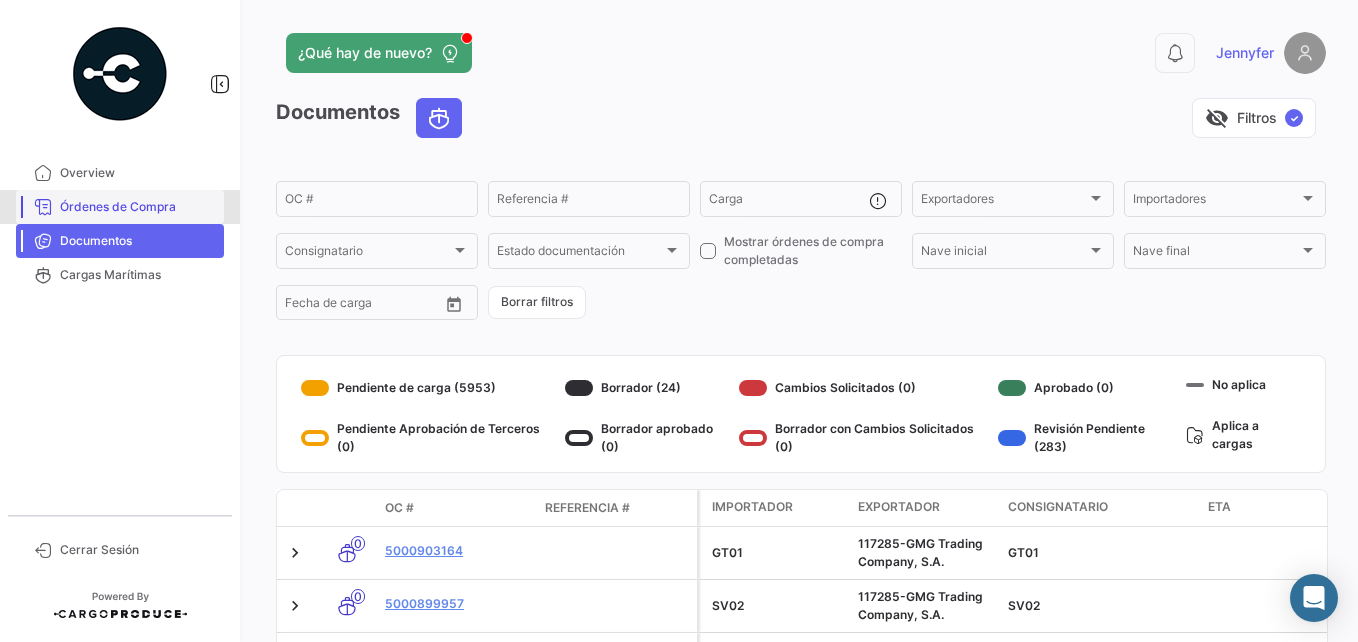 click on "Órdenes de Compra" at bounding box center [138, 207] 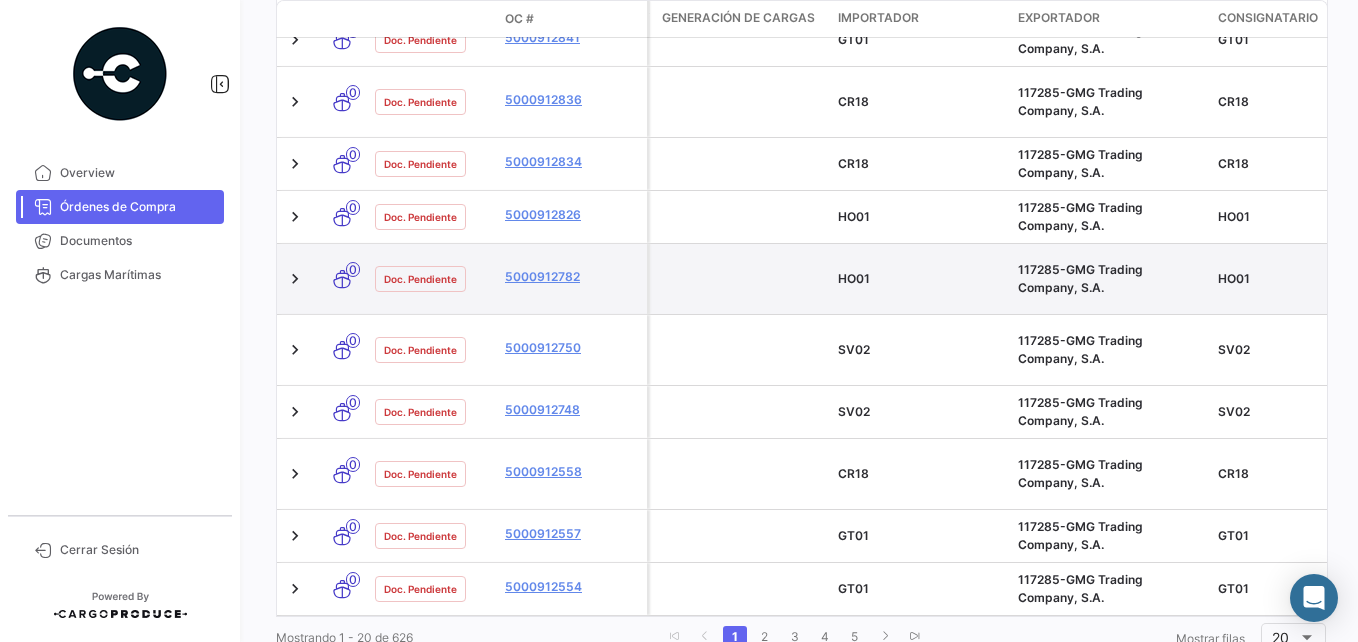 scroll, scrollTop: 1100, scrollLeft: 0, axis: vertical 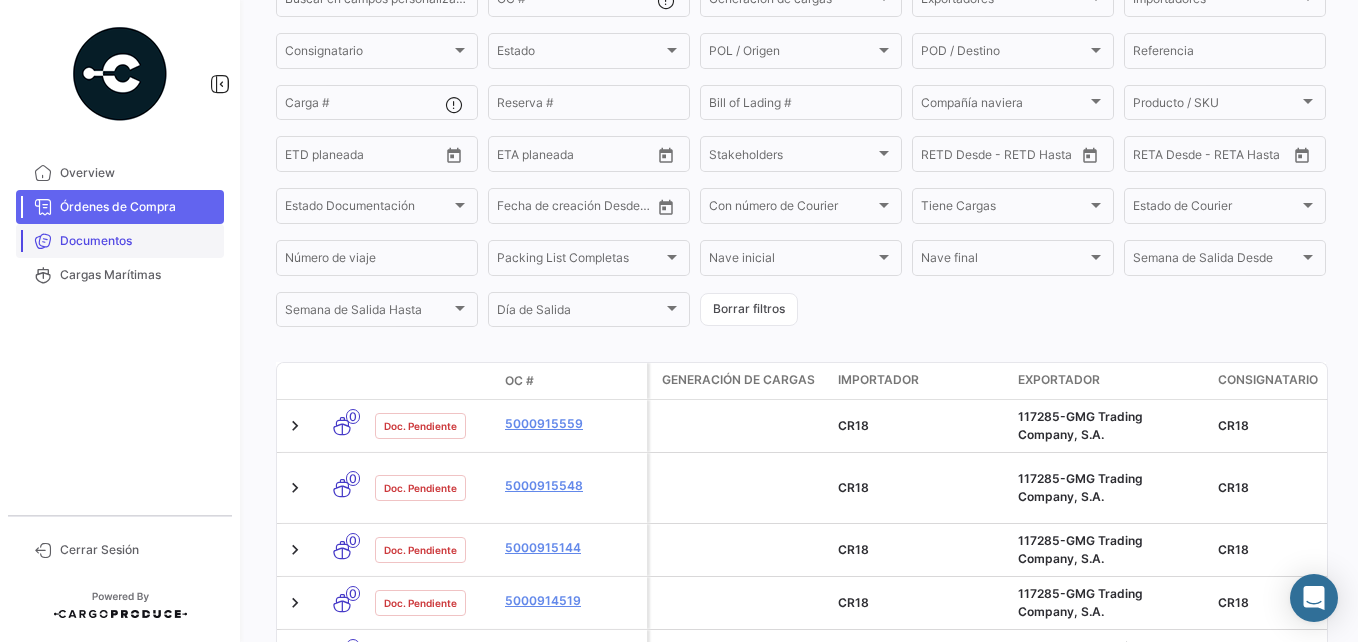 click on "Documentos" at bounding box center [120, 241] 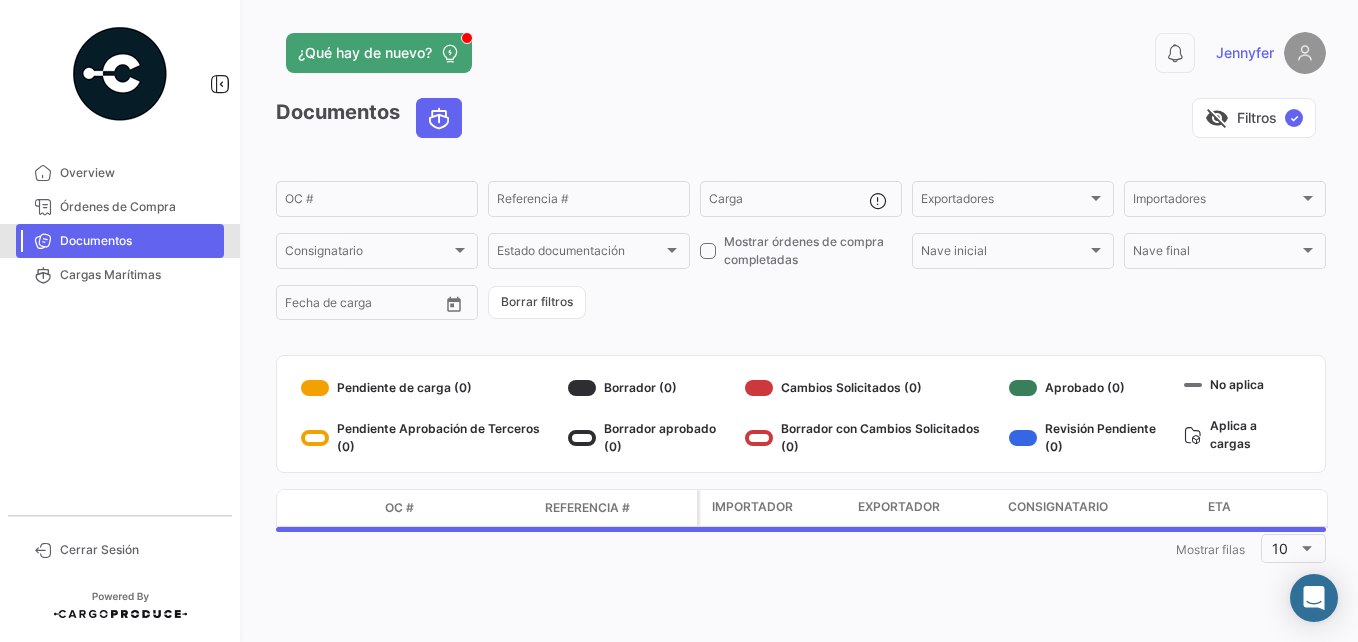 scroll, scrollTop: 0, scrollLeft: 0, axis: both 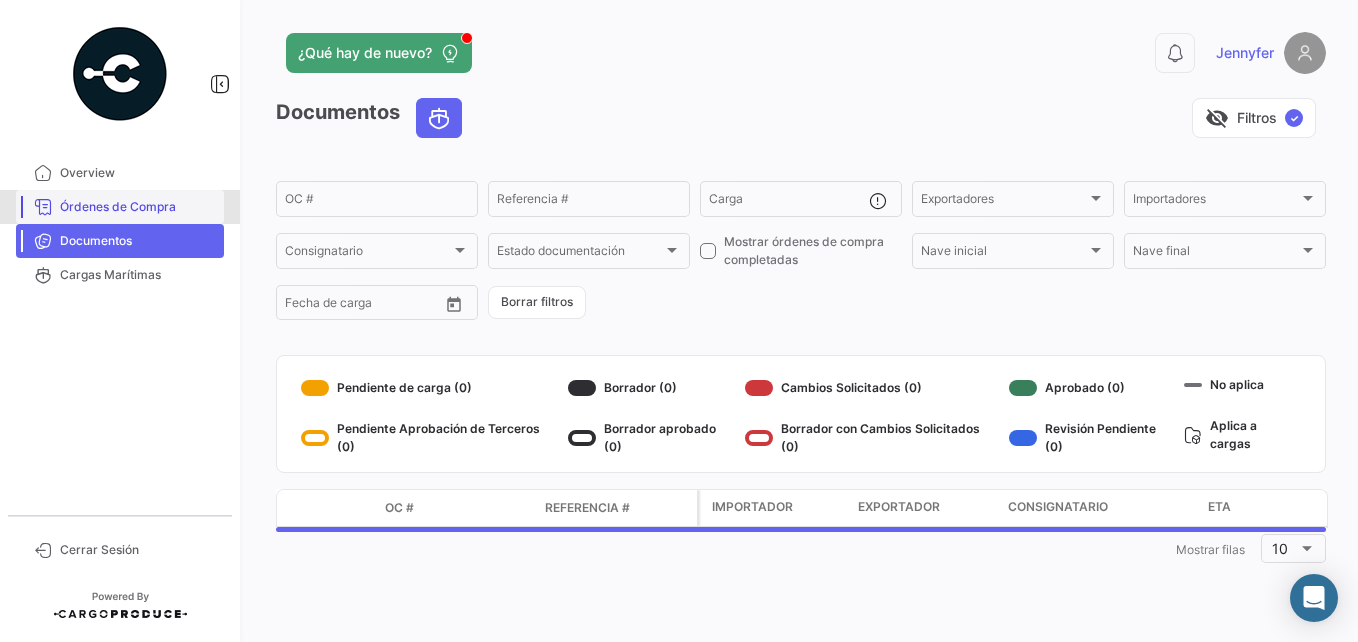 click on "Órdenes de Compra" at bounding box center [138, 207] 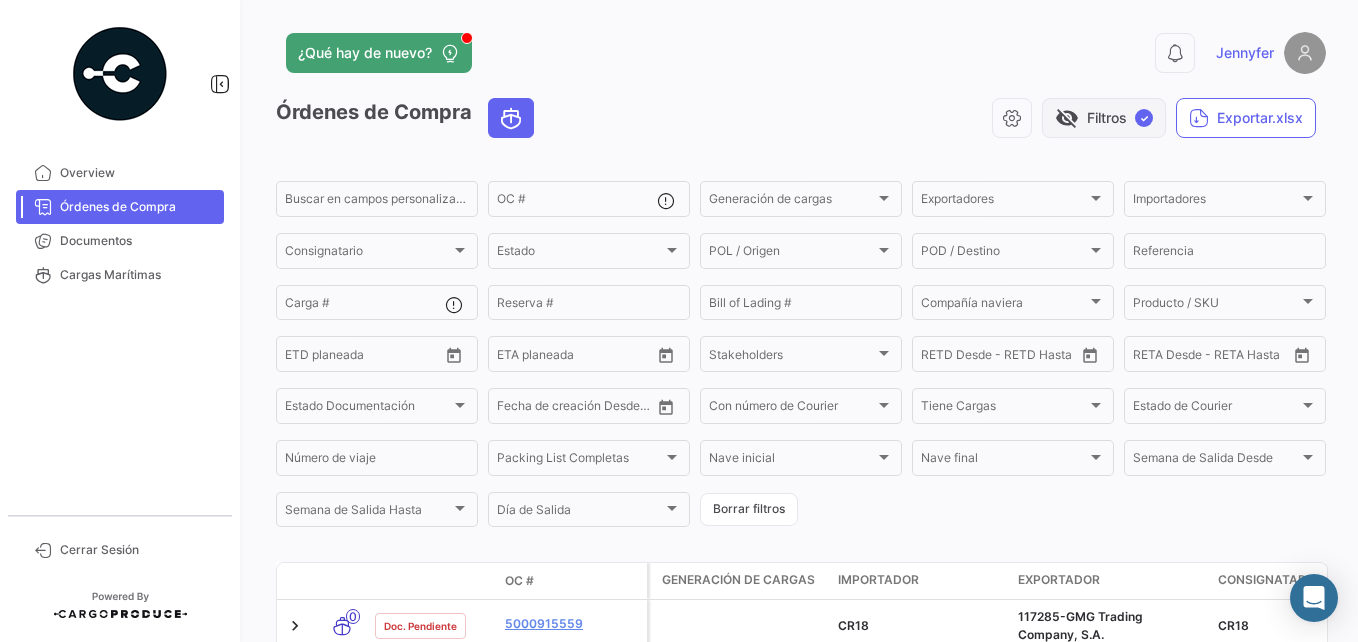 click on "visibility_off   Filtros  ✓" 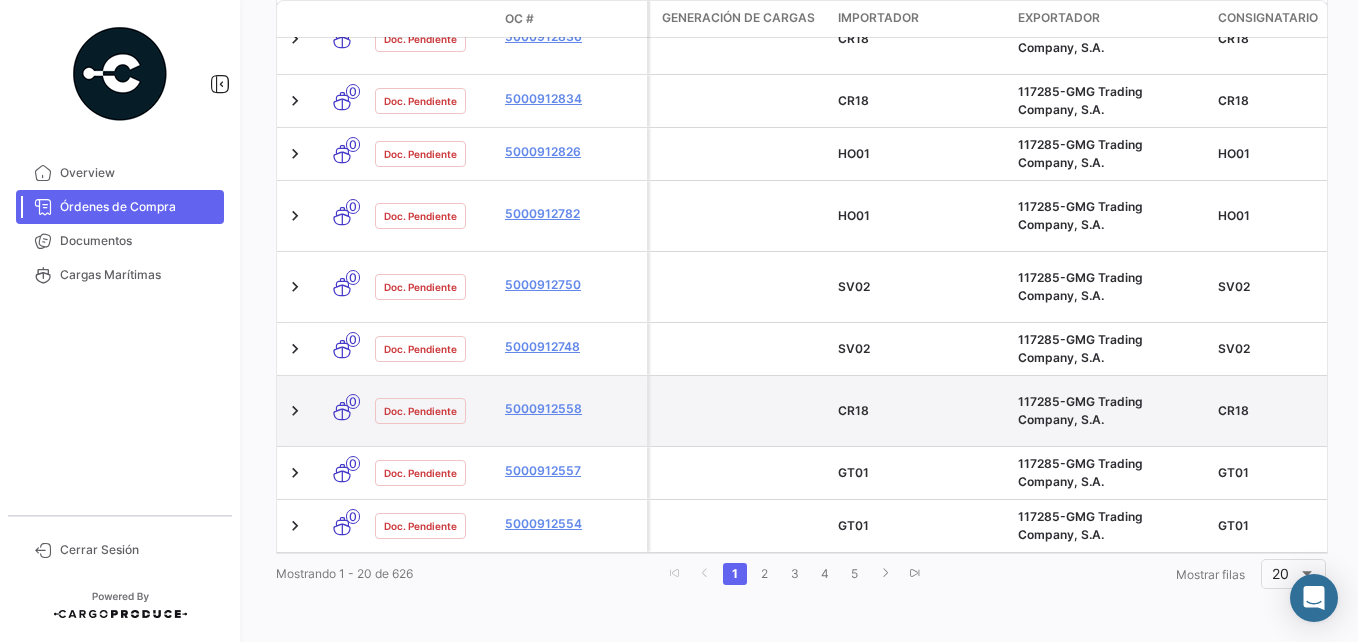 scroll, scrollTop: 804, scrollLeft: 0, axis: vertical 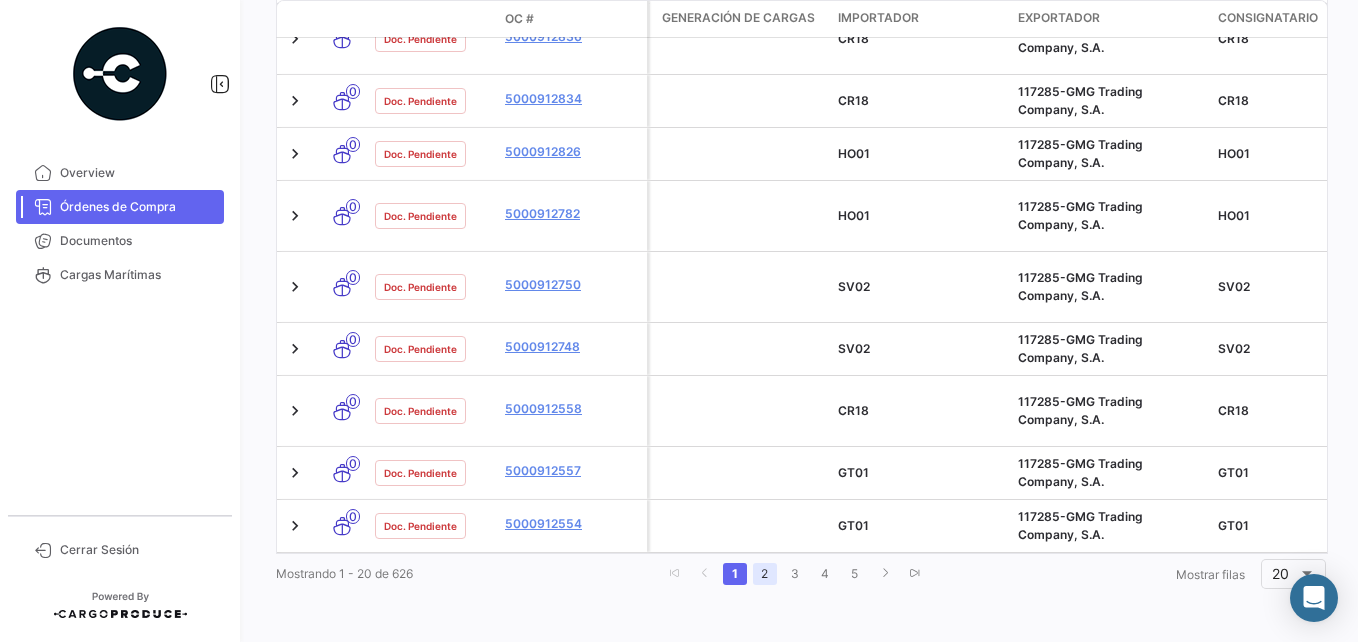 click on "2" 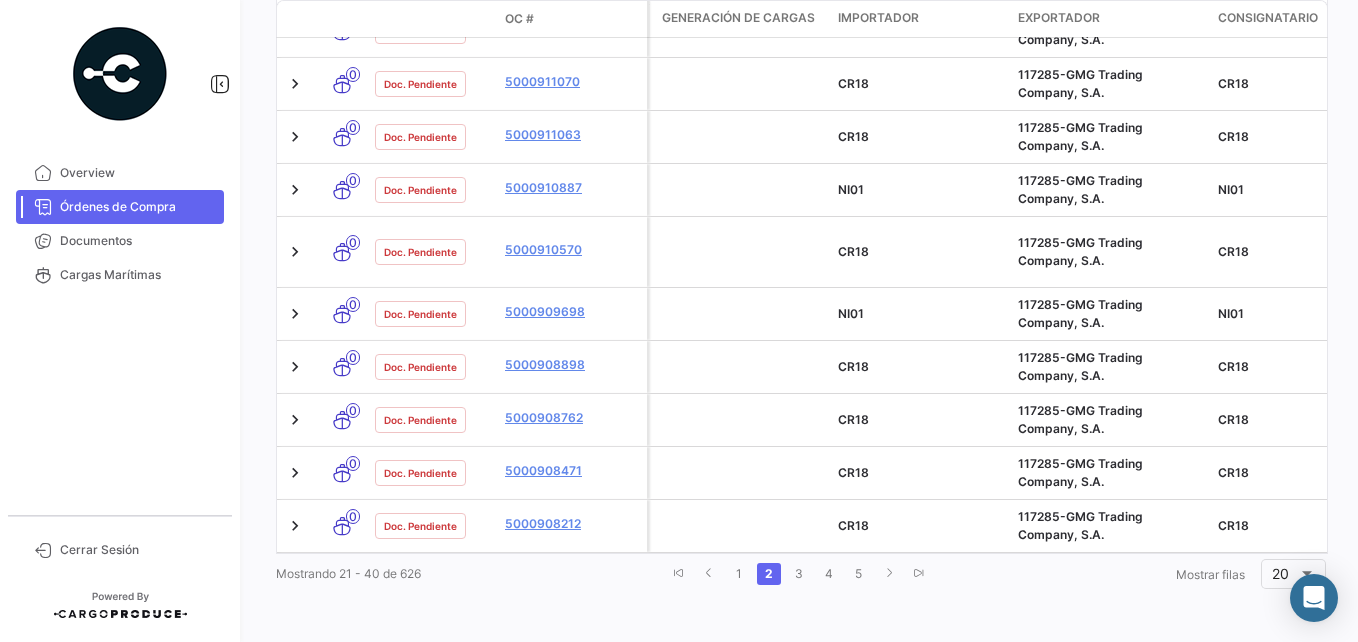 scroll, scrollTop: 800, scrollLeft: 0, axis: vertical 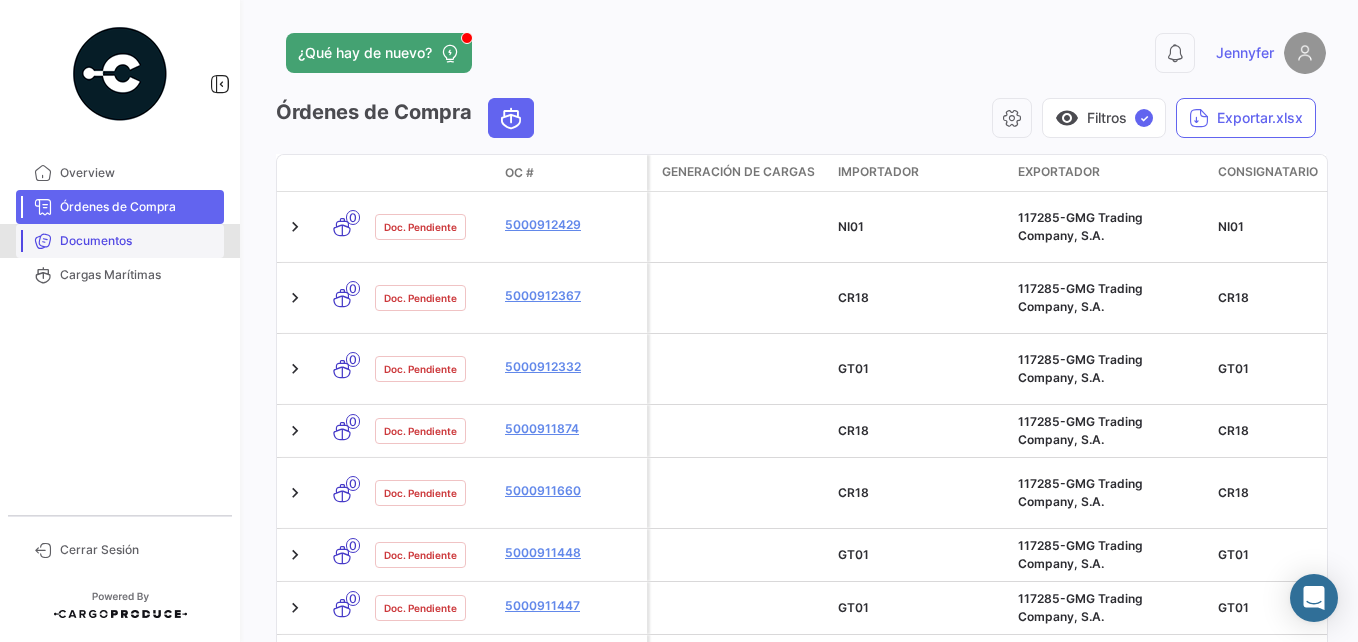 click on "Documentos" at bounding box center [138, 241] 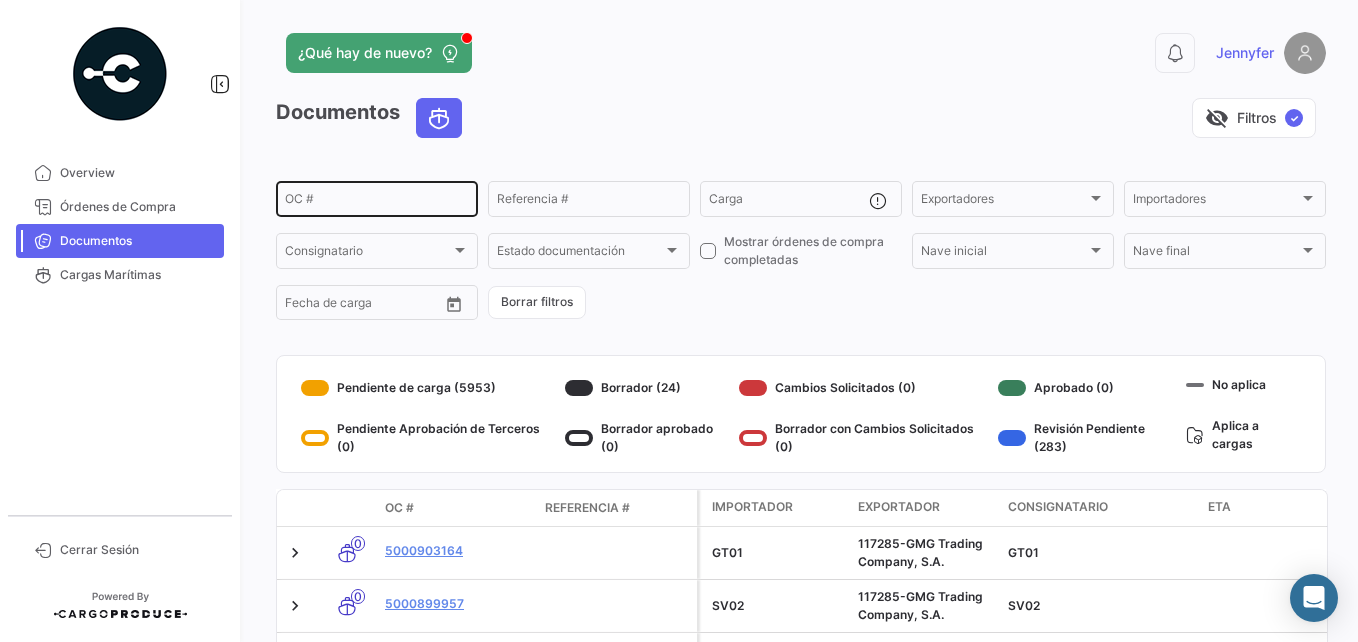 click on "OC #" at bounding box center [377, 202] 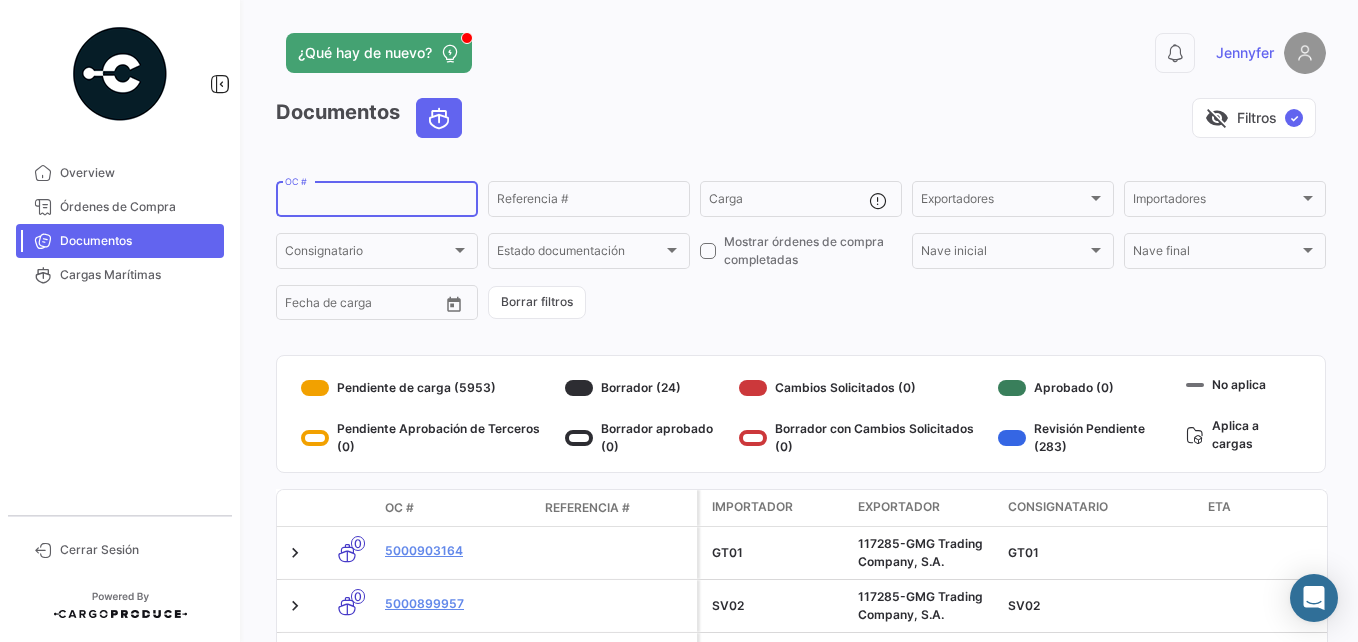 paste on "5000898661" 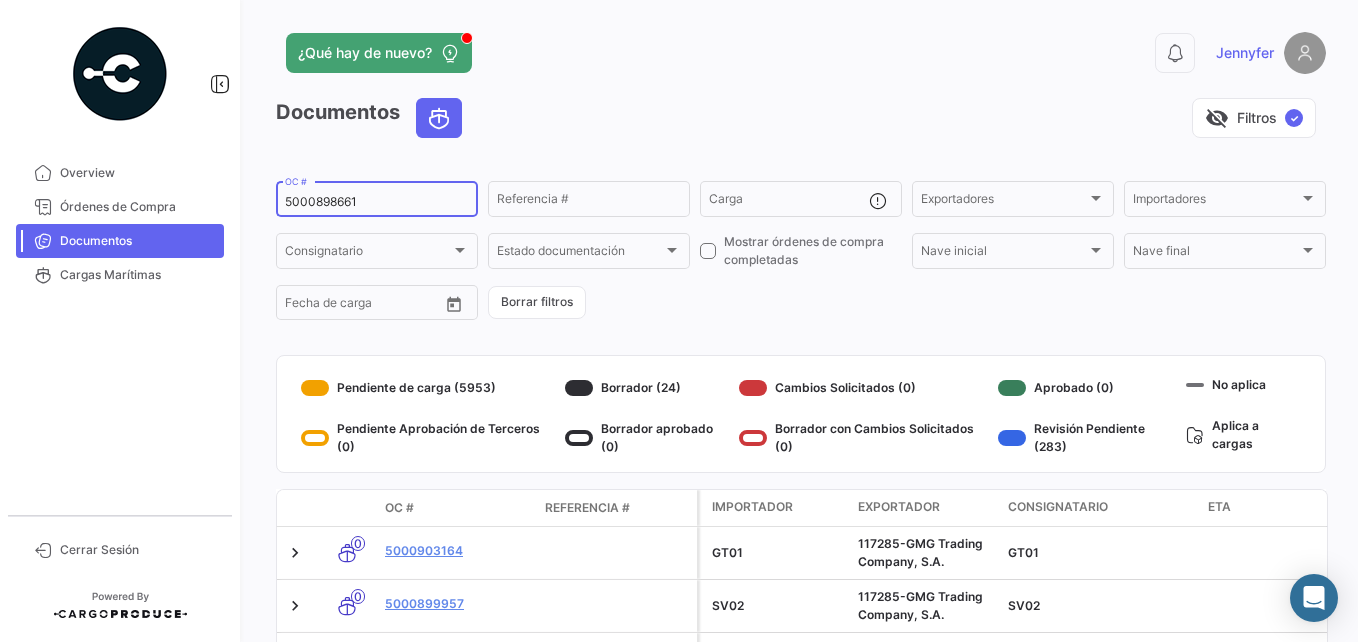 type on "5000898661" 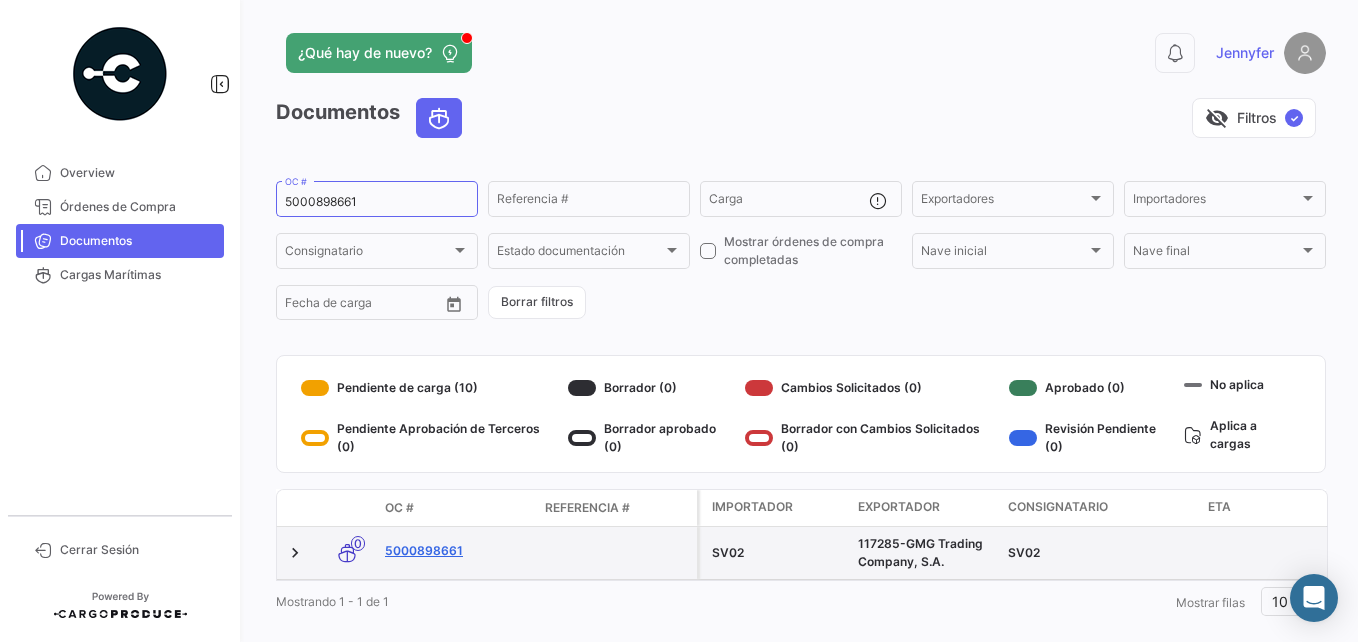 click on "5000898661" 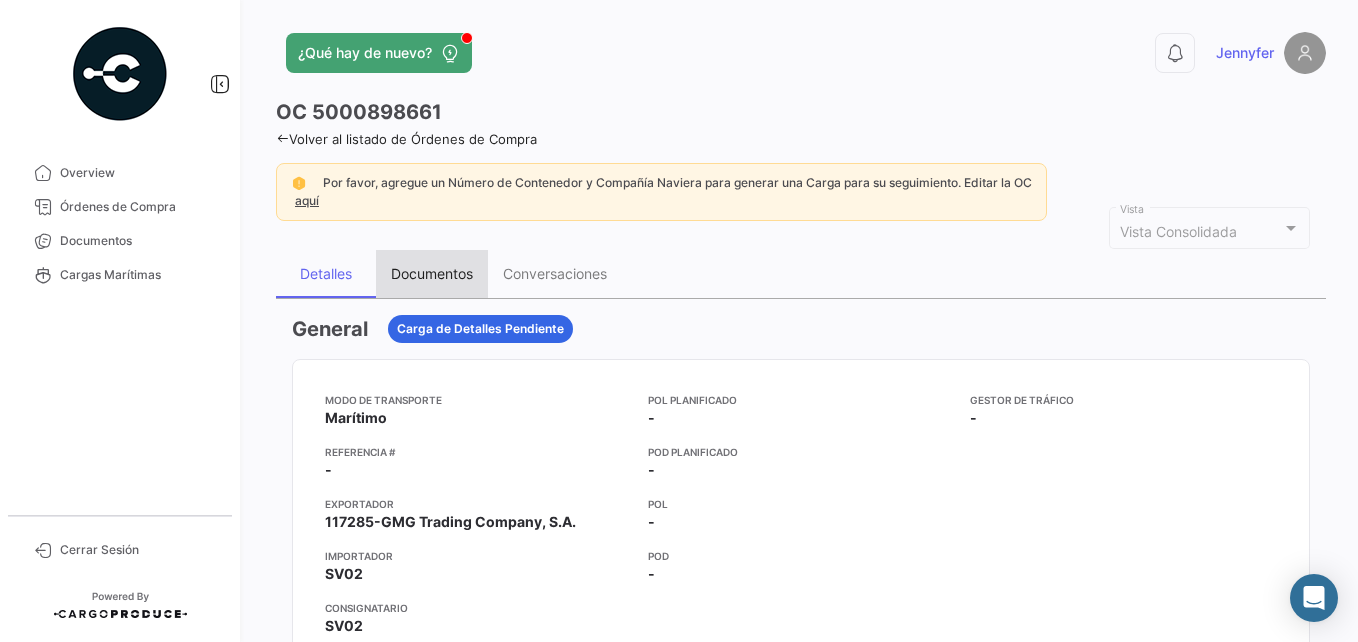 click on "Documentos" at bounding box center [432, 273] 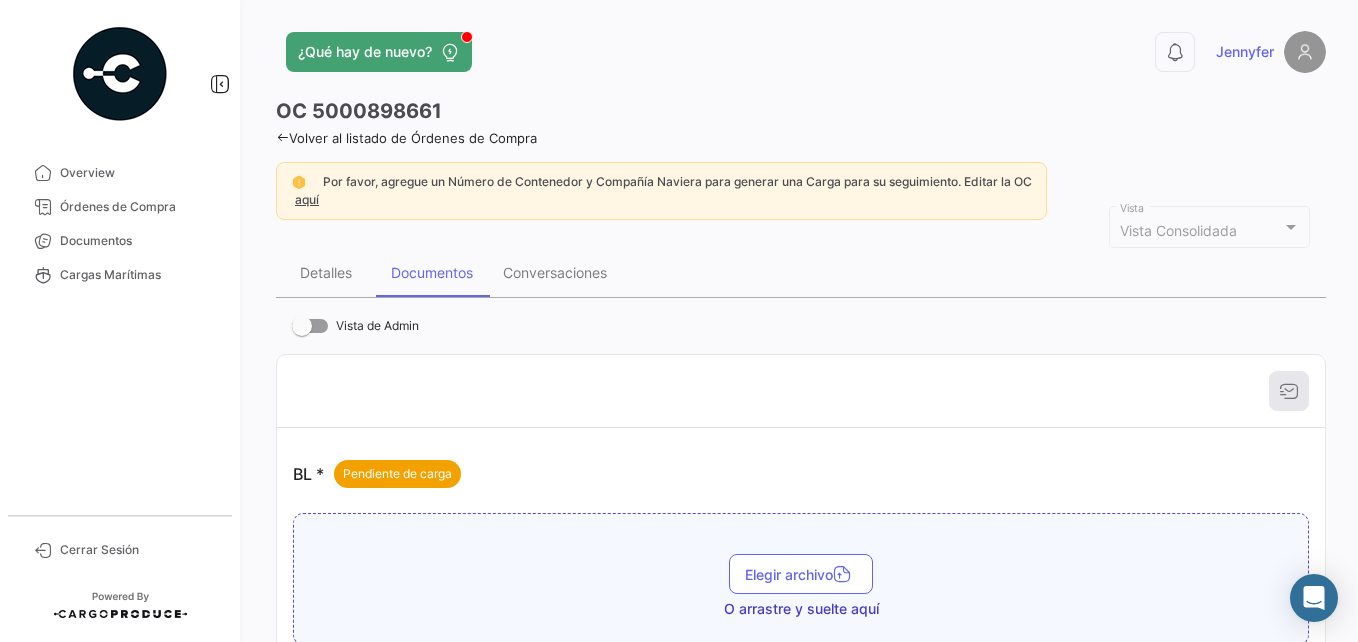 scroll, scrollTop: 0, scrollLeft: 0, axis: both 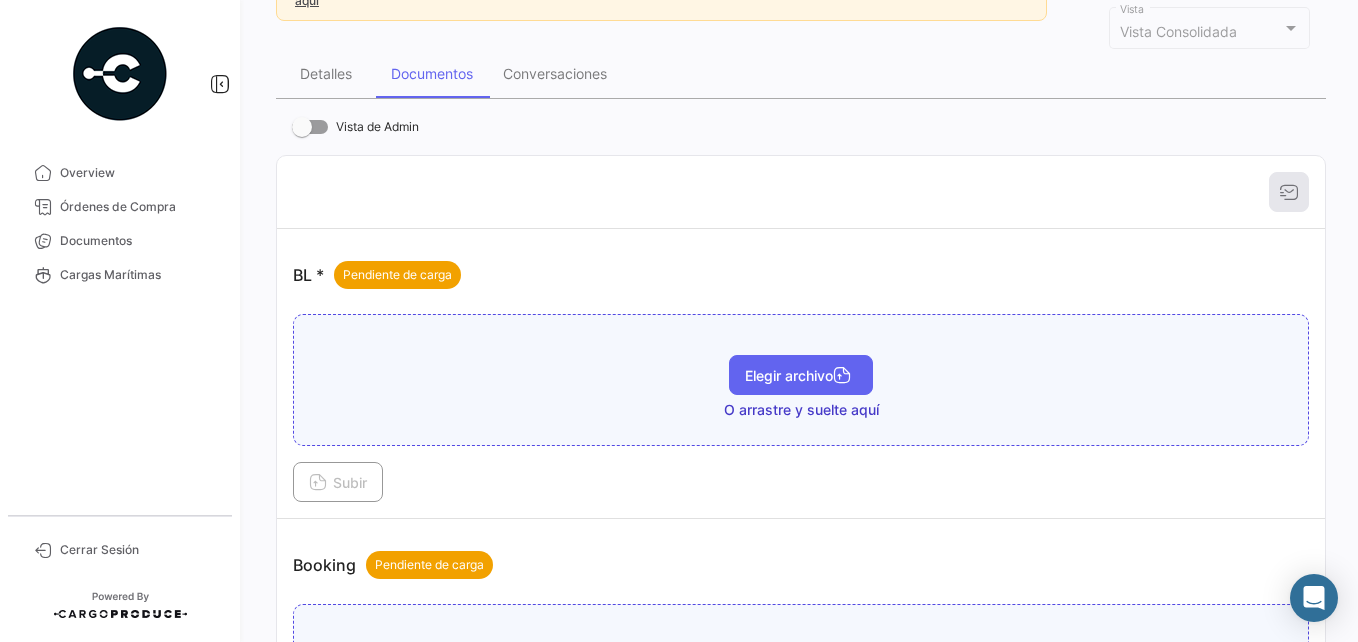 click on "Elegir archivo" at bounding box center (801, 375) 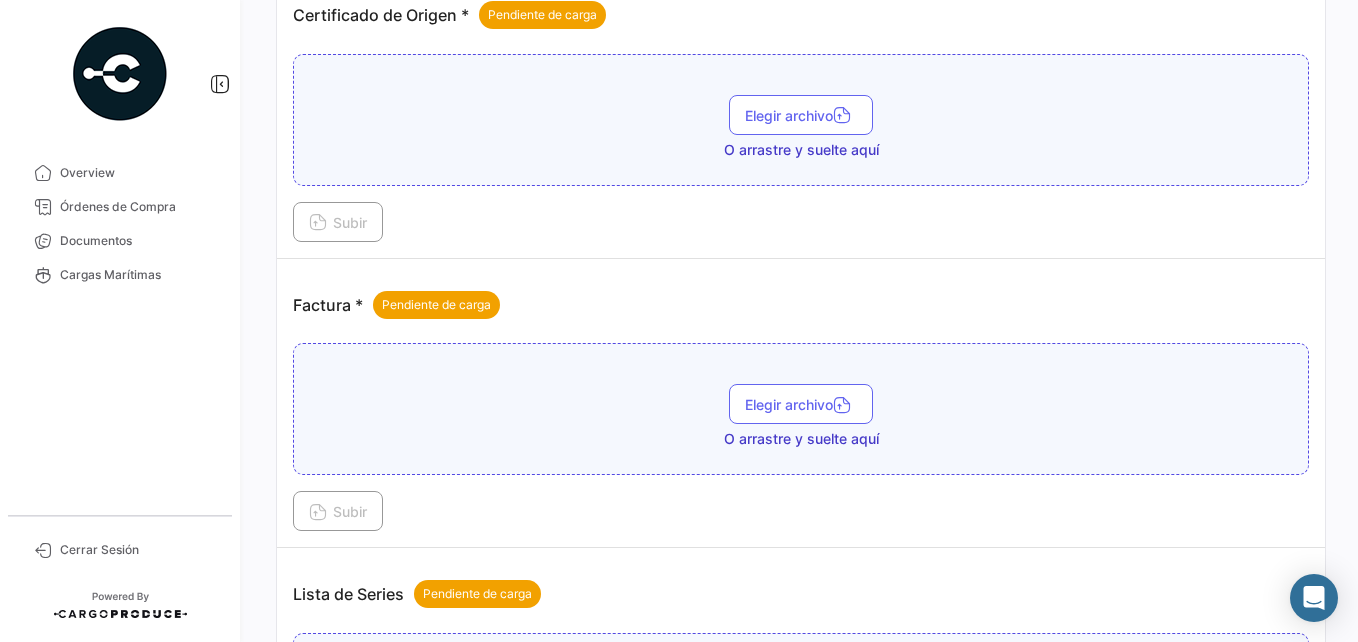 scroll, scrollTop: 1100, scrollLeft: 0, axis: vertical 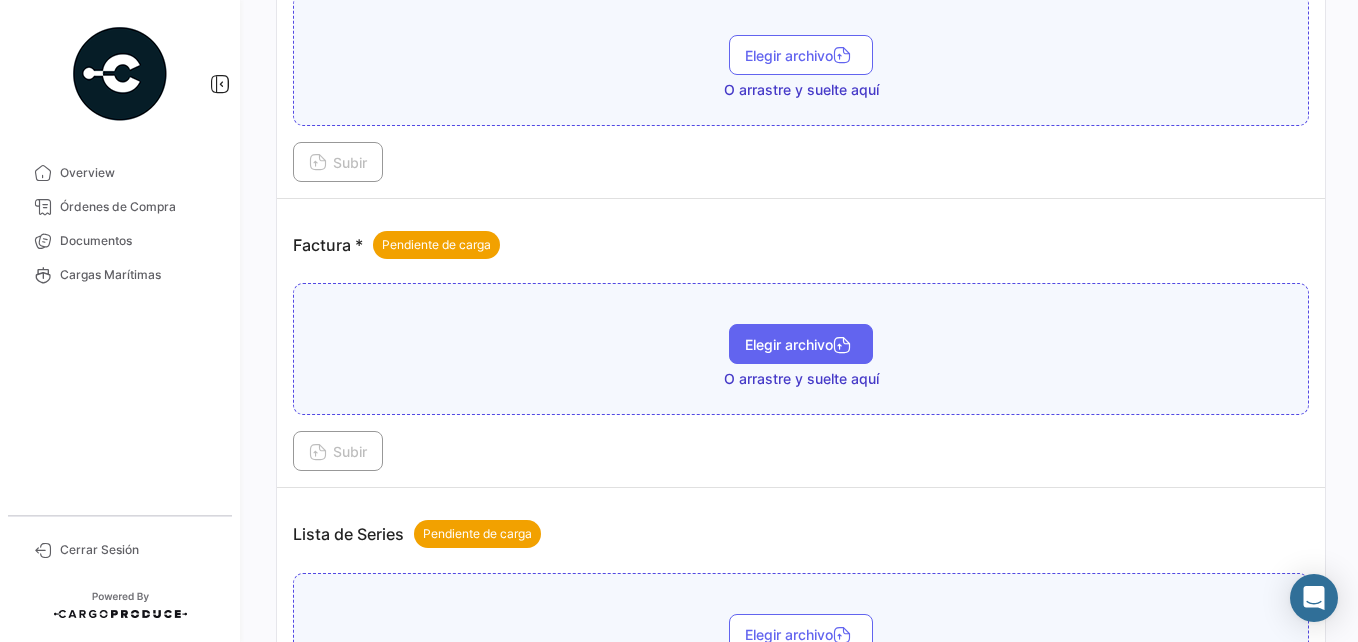 click on "Elegir archivo" at bounding box center [801, 344] 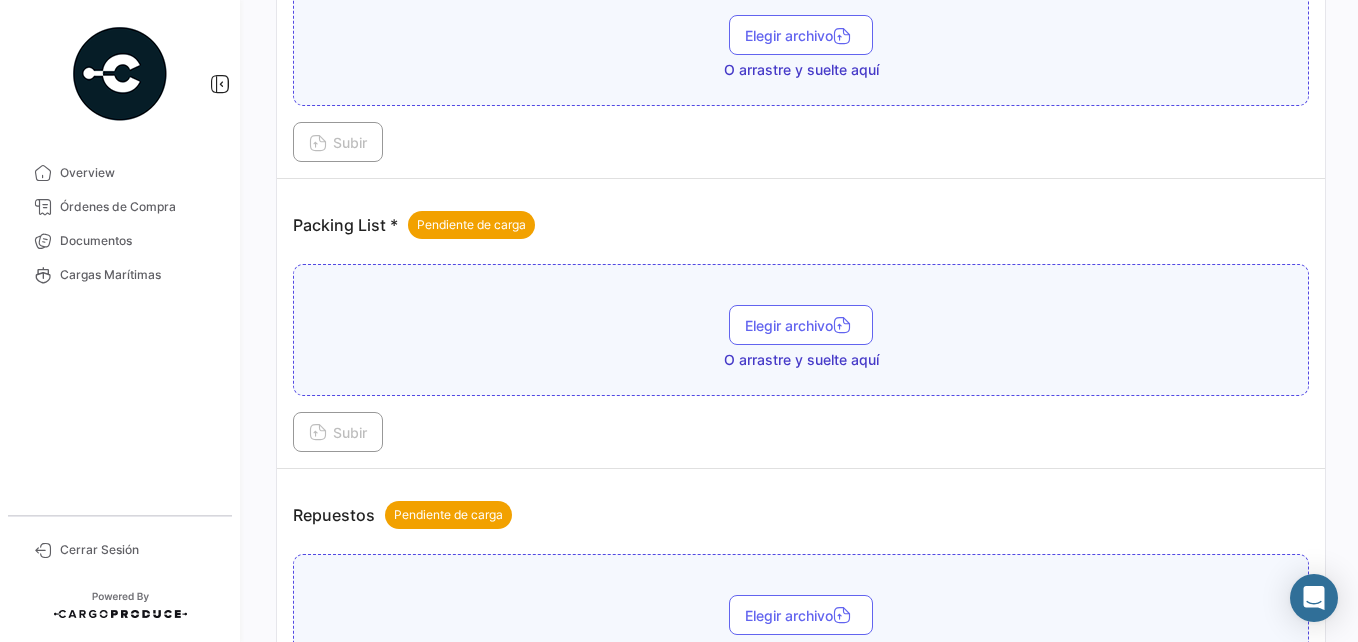 scroll, scrollTop: 1700, scrollLeft: 0, axis: vertical 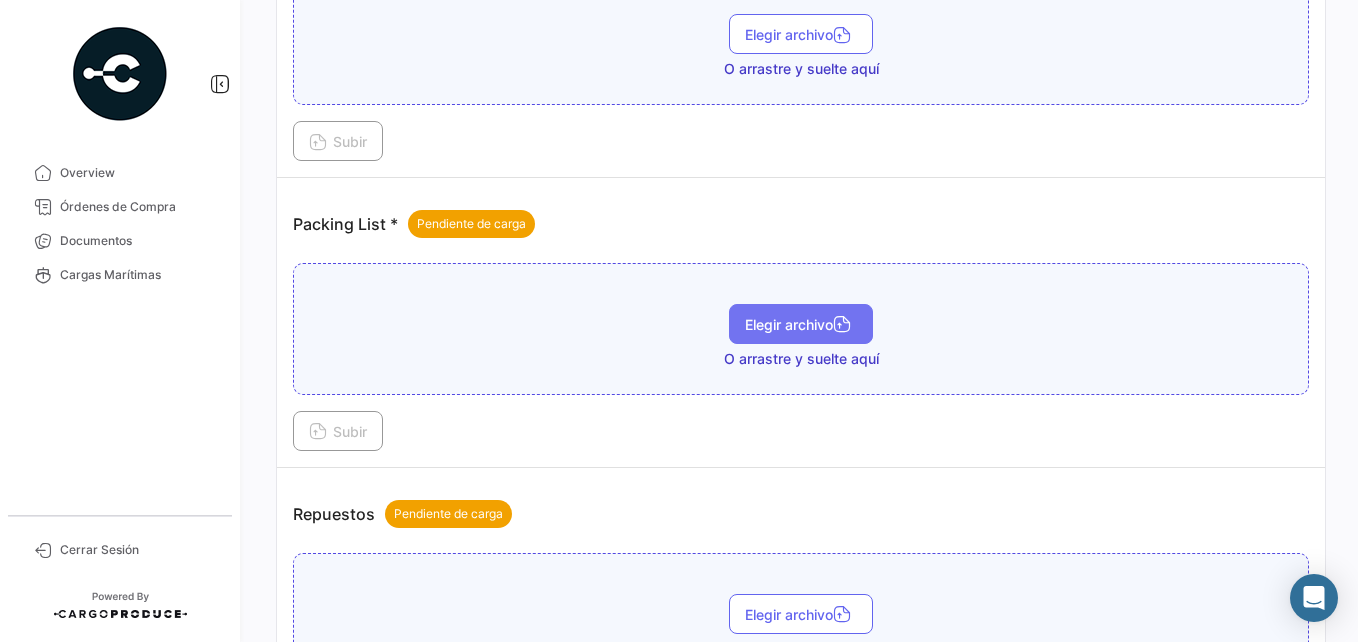 click on "Elegir archivo" at bounding box center [801, 324] 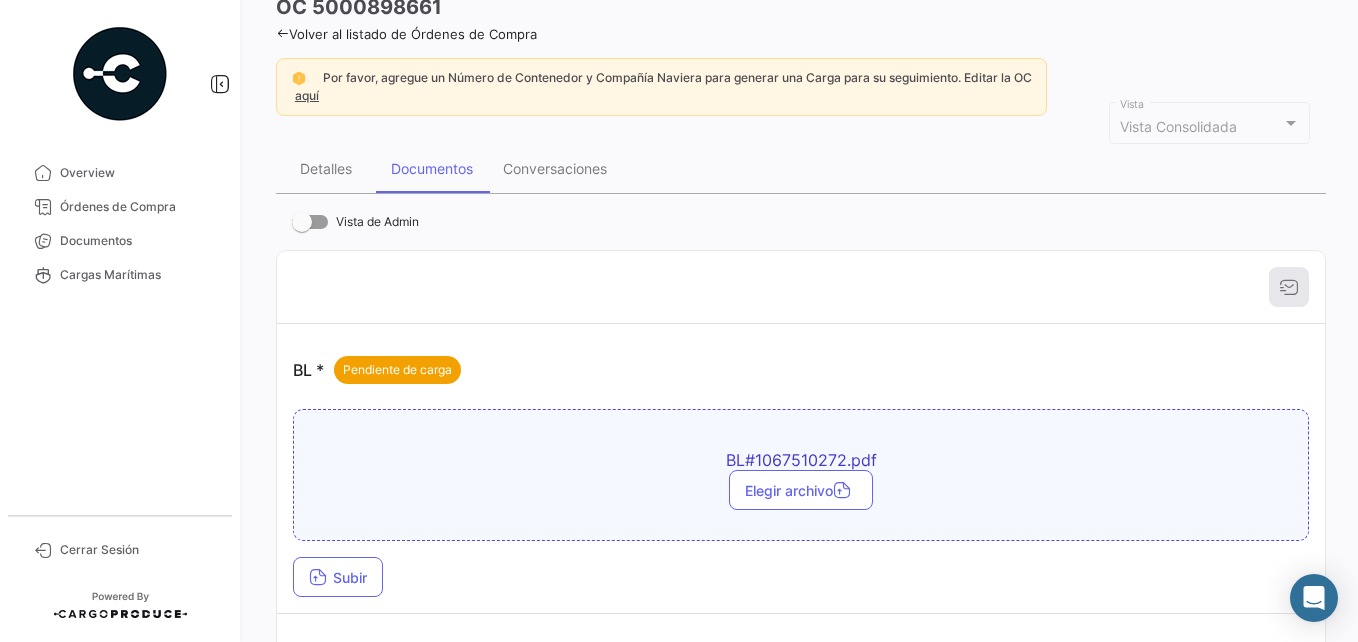 scroll, scrollTop: 300, scrollLeft: 0, axis: vertical 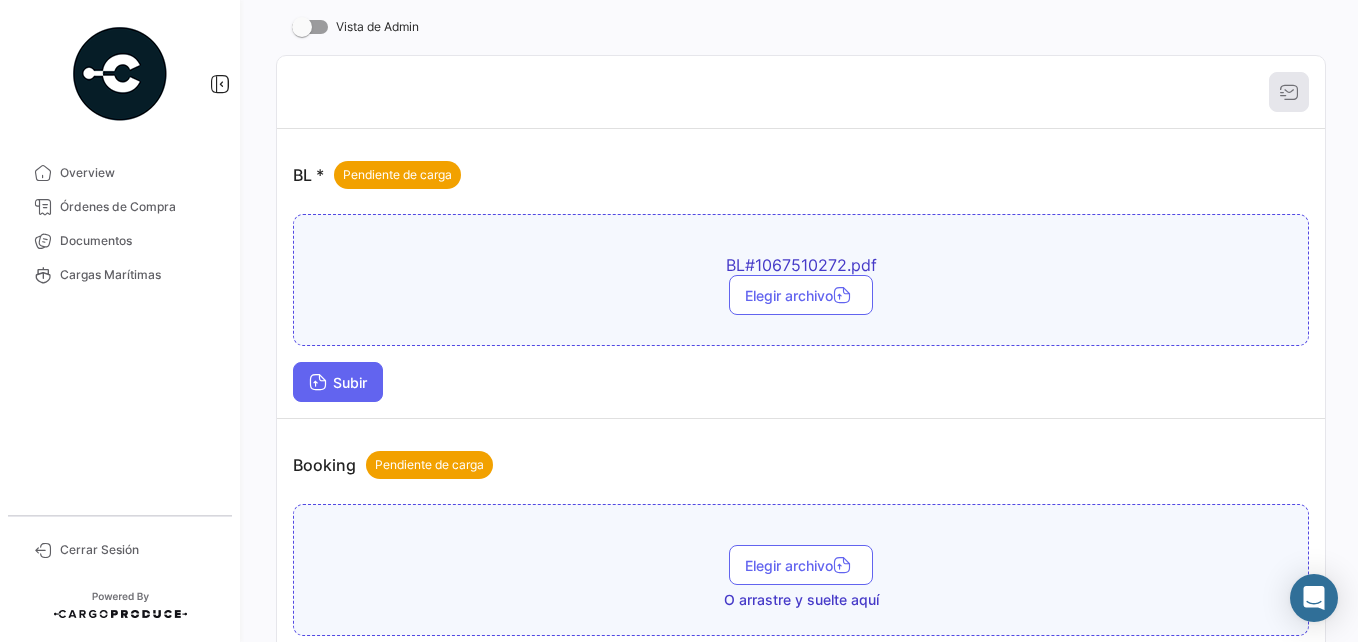 click on "Subir" at bounding box center (338, 382) 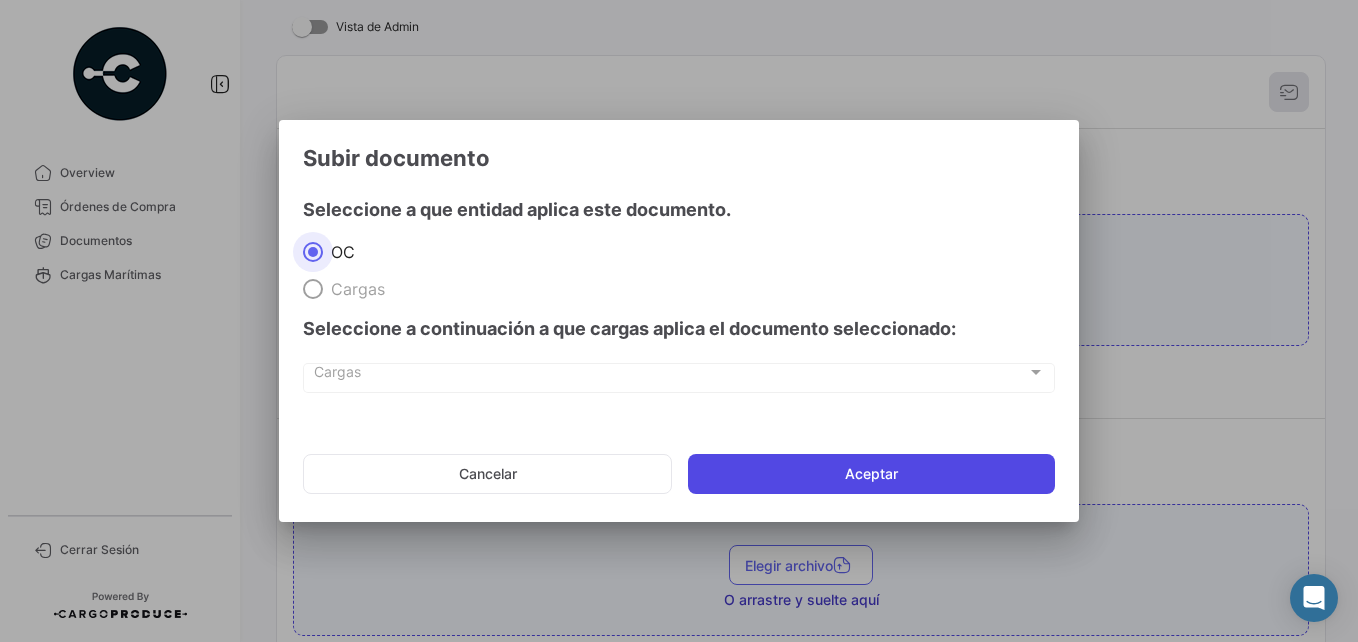 click on "Aceptar" 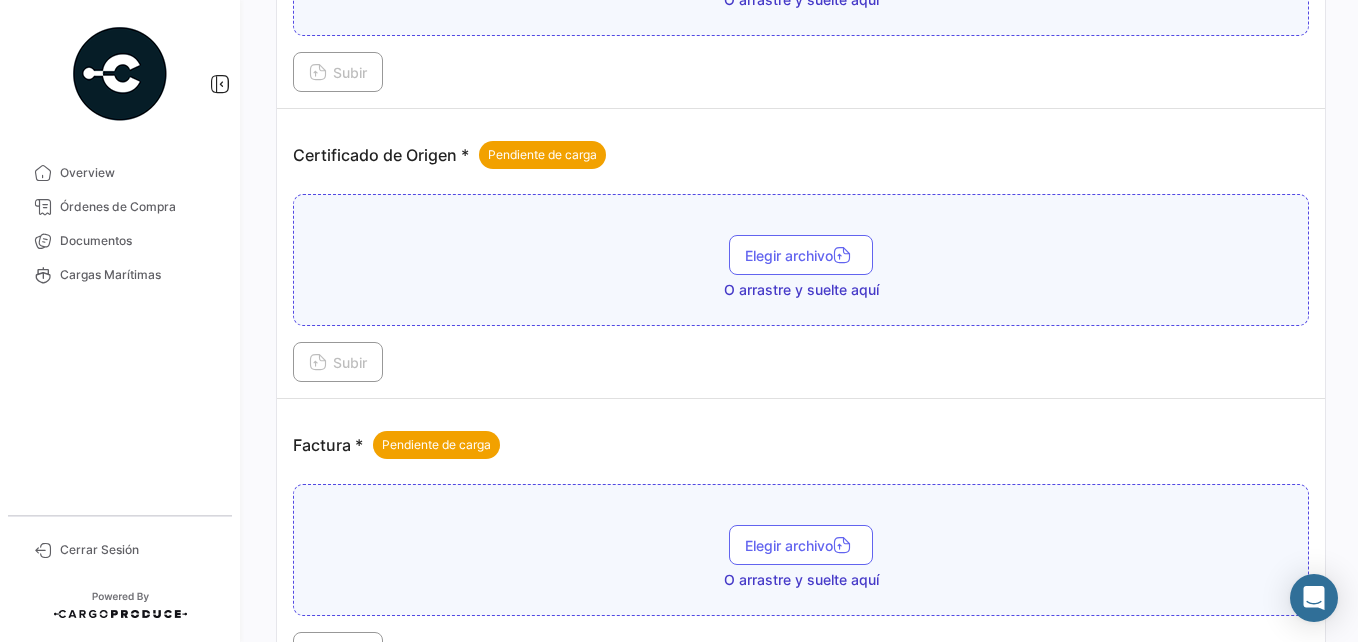 scroll, scrollTop: 1100, scrollLeft: 0, axis: vertical 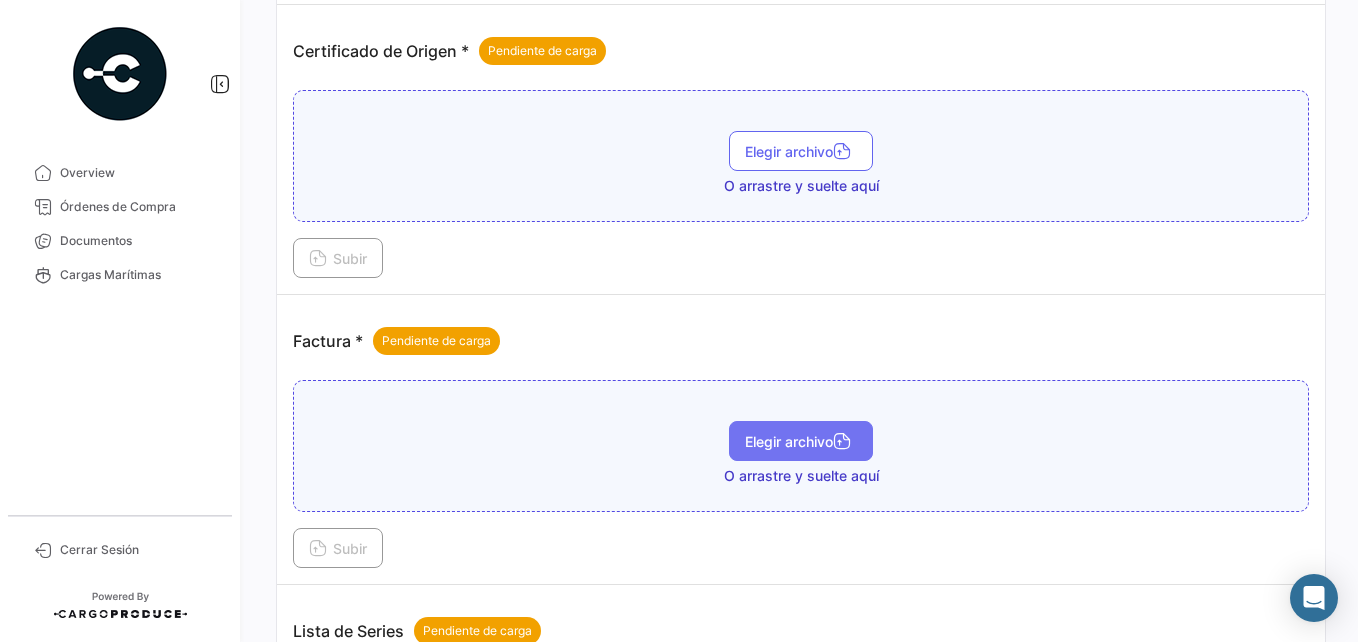 click on "Elegir archivo" at bounding box center [801, 441] 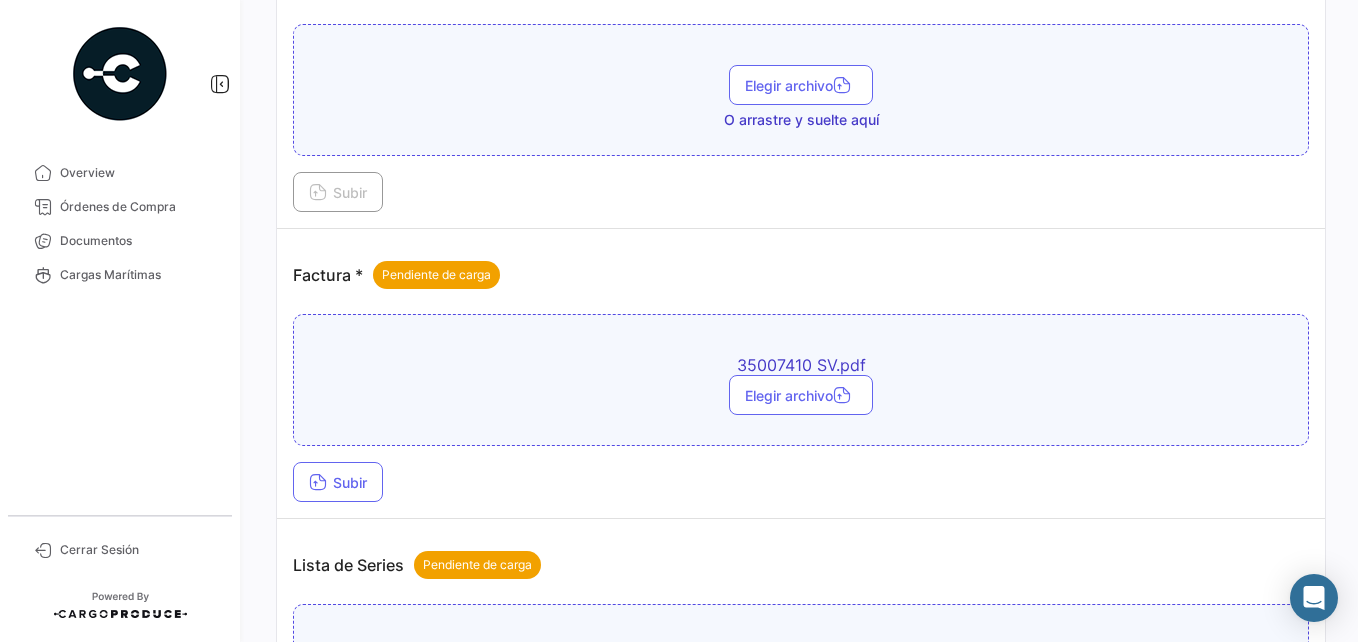 scroll, scrollTop: 1200, scrollLeft: 0, axis: vertical 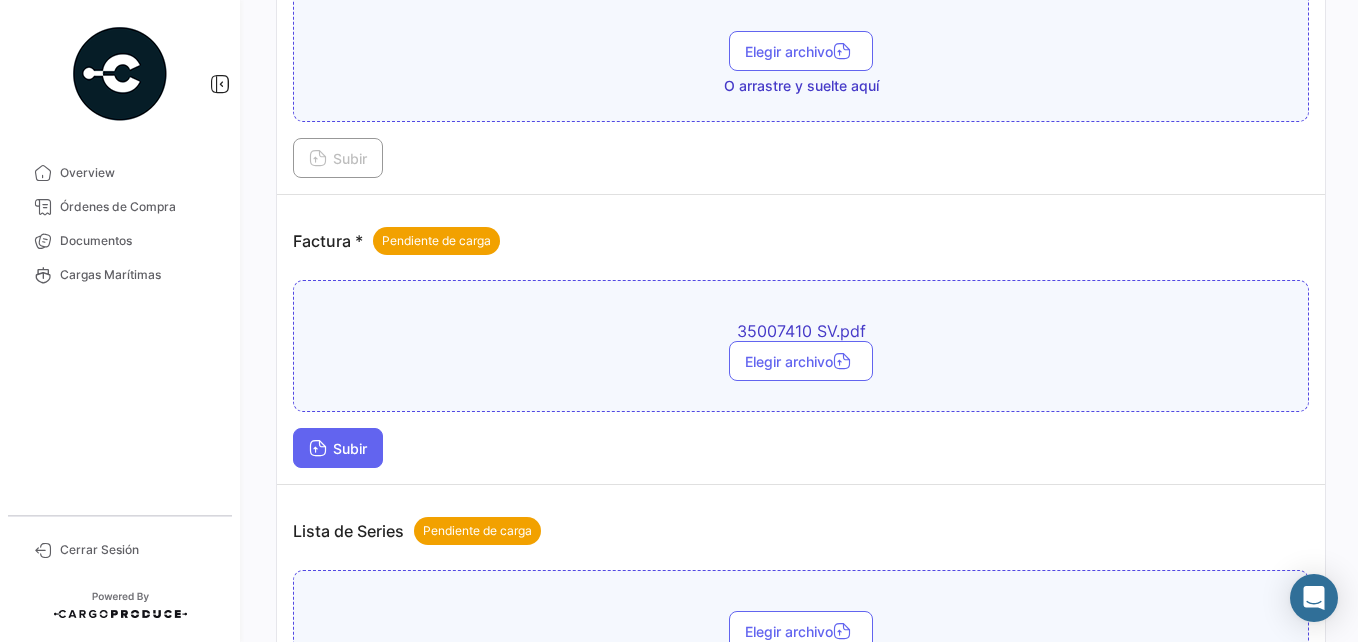 click at bounding box center (318, 450) 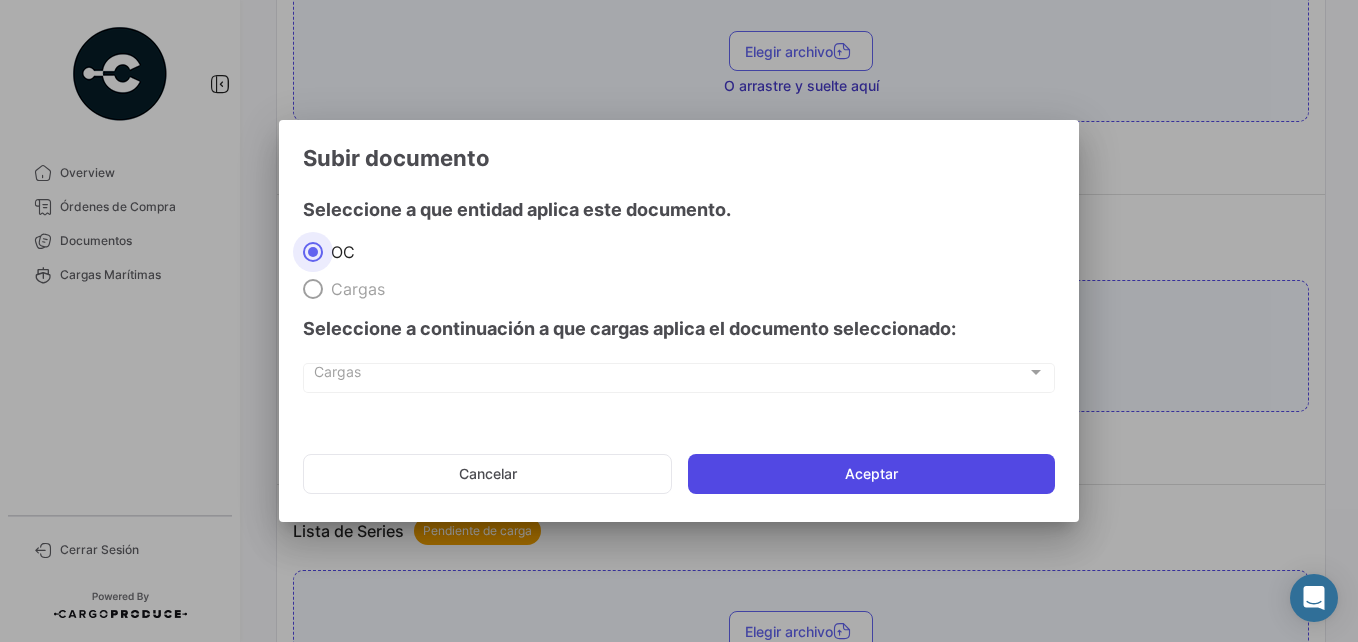 click on "Aceptar" 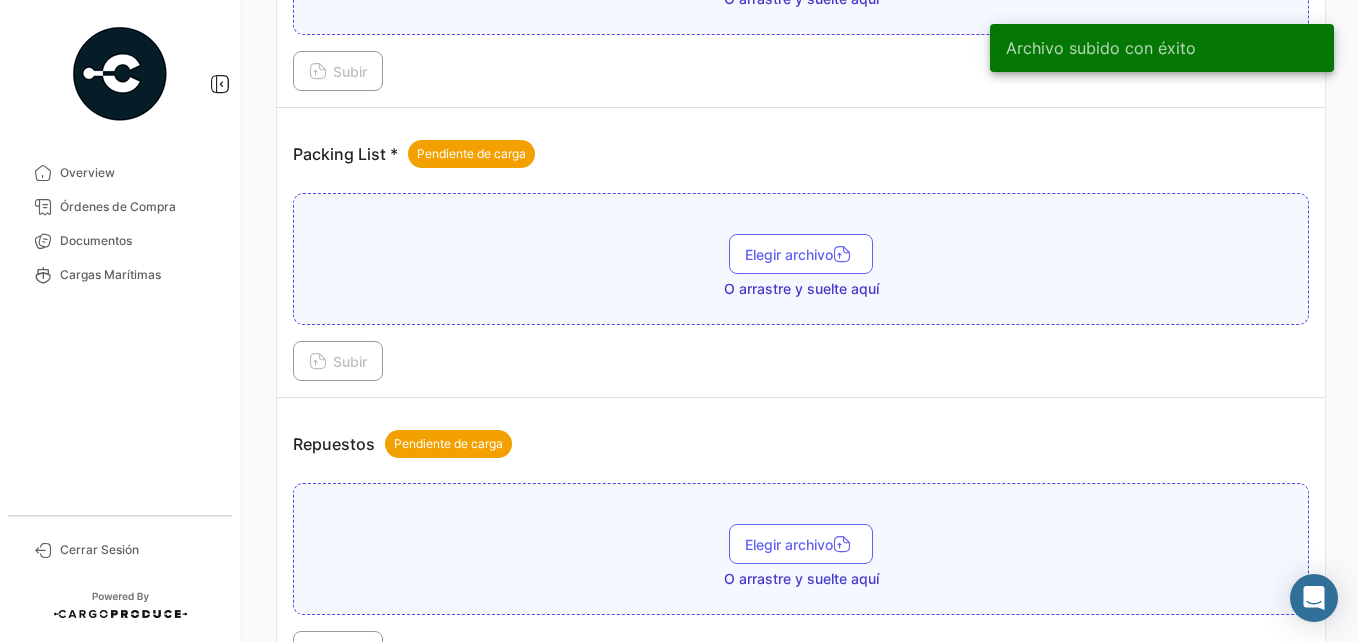 scroll, scrollTop: 1900, scrollLeft: 0, axis: vertical 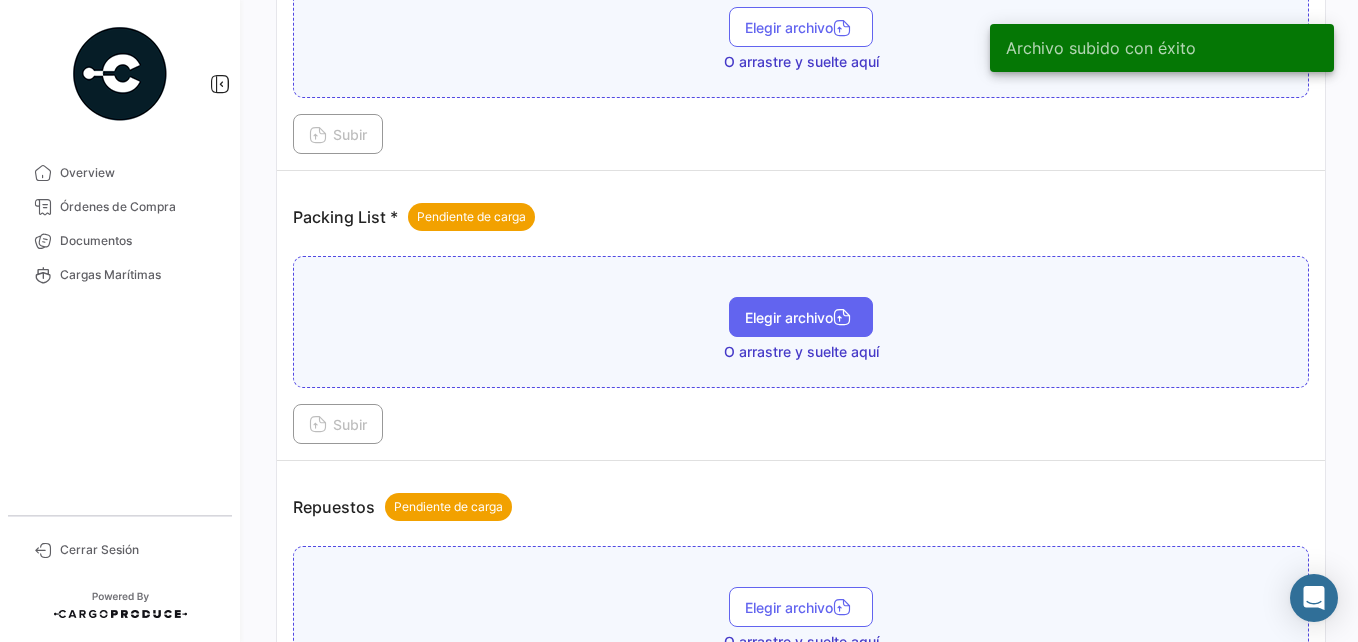 click on "Elegir archivo" at bounding box center (801, 317) 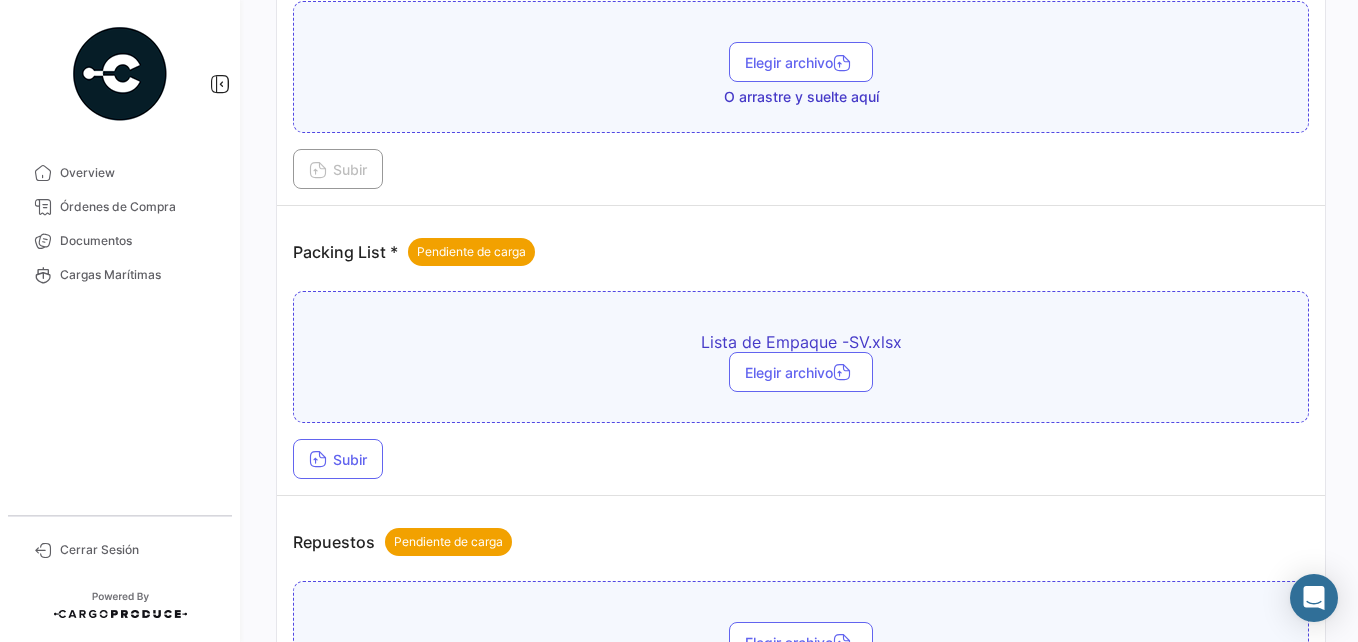 scroll, scrollTop: 1900, scrollLeft: 0, axis: vertical 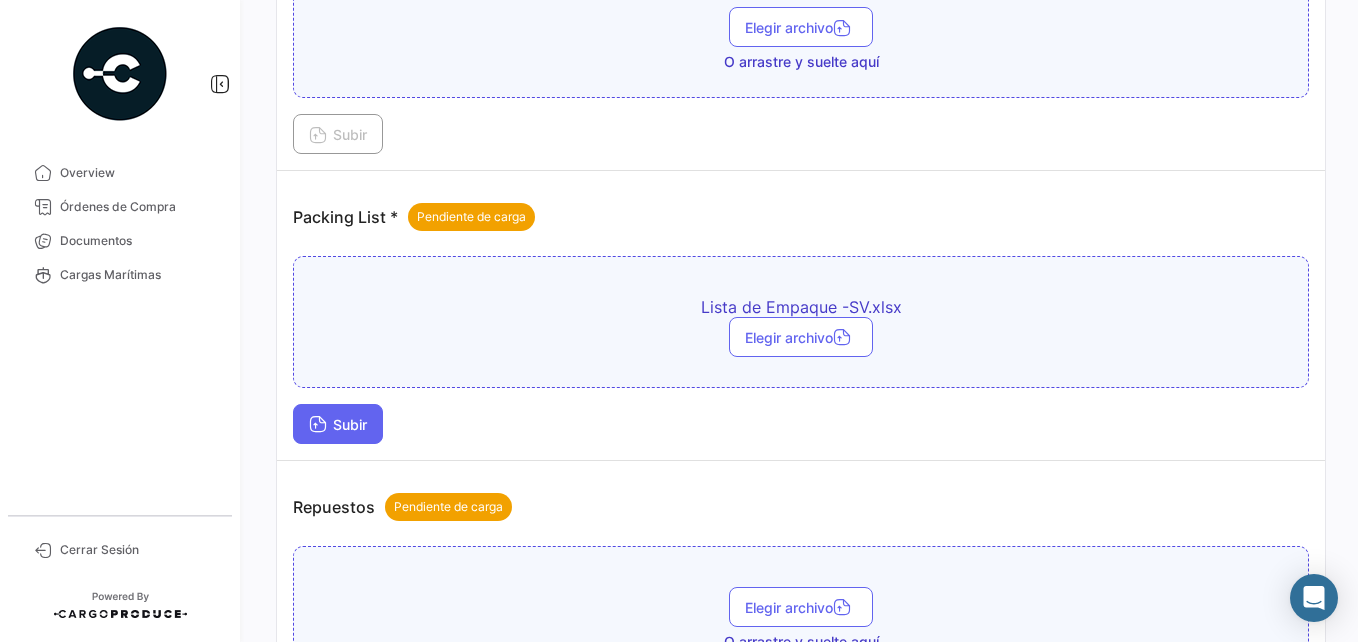 click on "Subir" at bounding box center [338, 424] 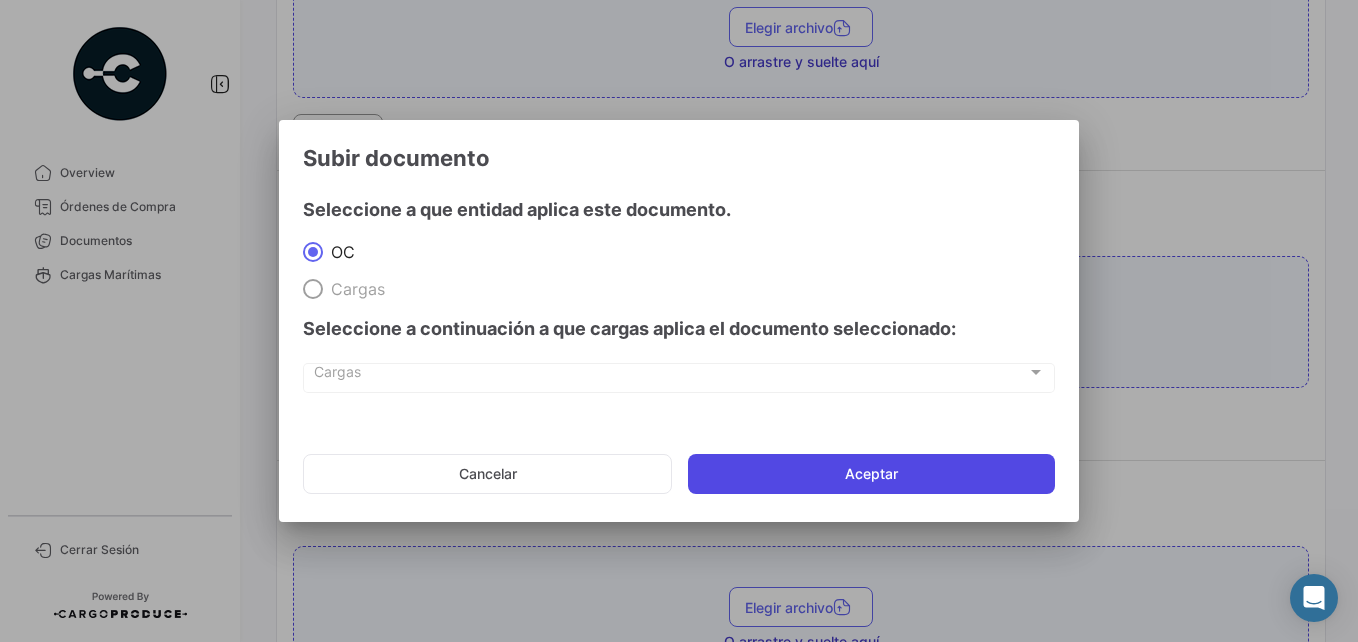 click on "Aceptar" 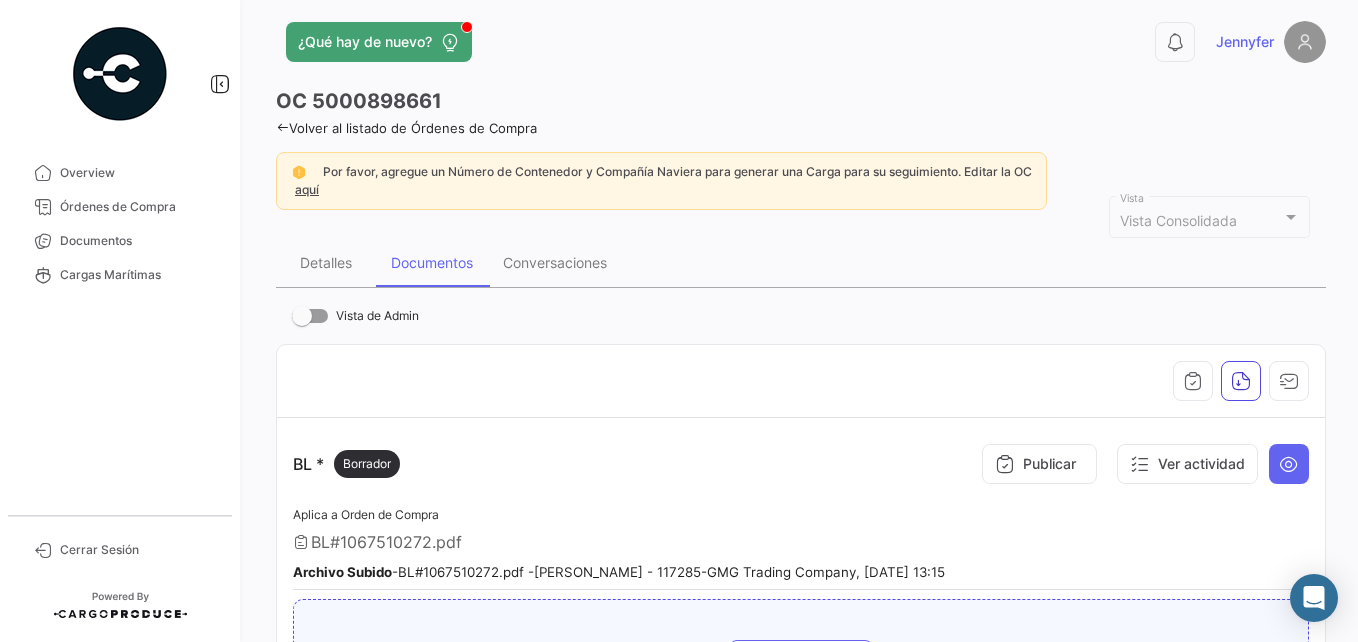 scroll, scrollTop: 0, scrollLeft: 0, axis: both 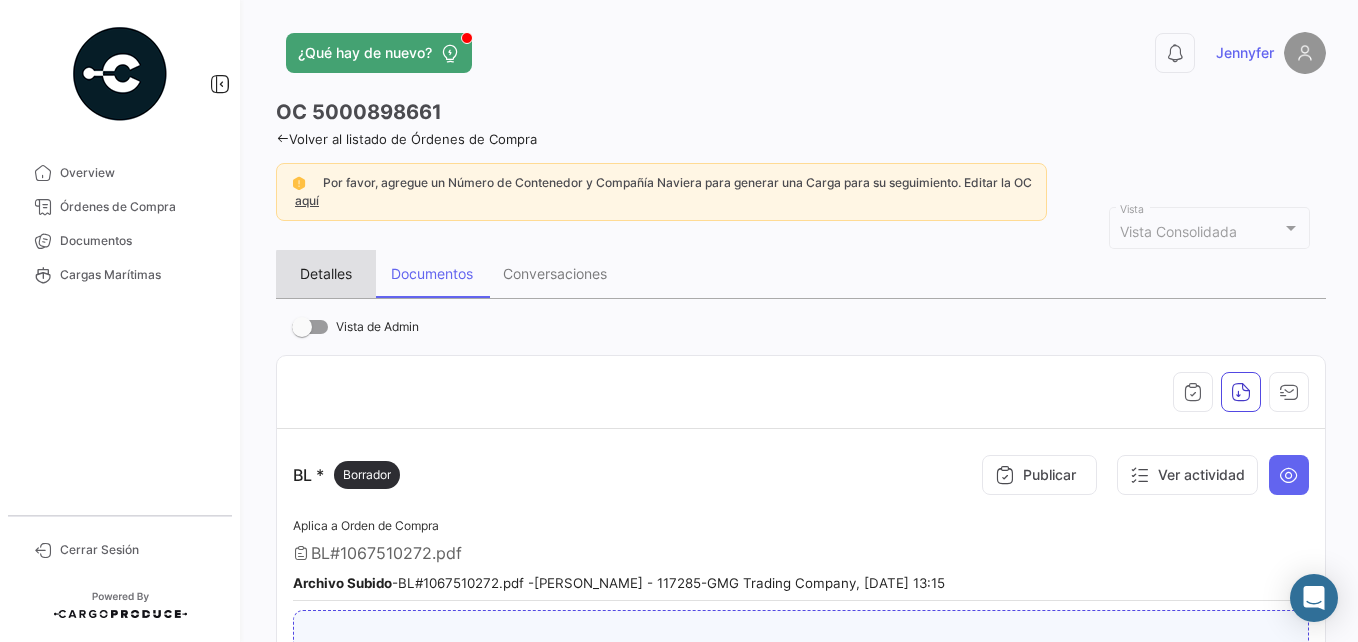 click on "Detalles" at bounding box center [326, 274] 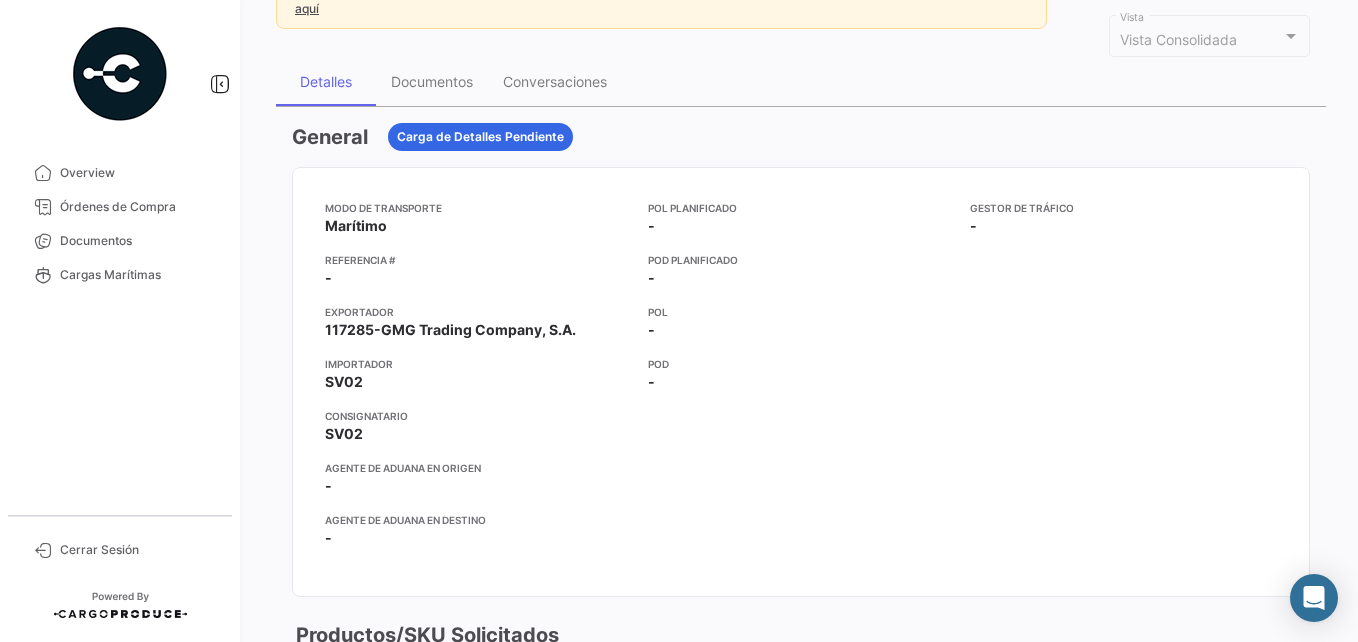 scroll, scrollTop: 0, scrollLeft: 0, axis: both 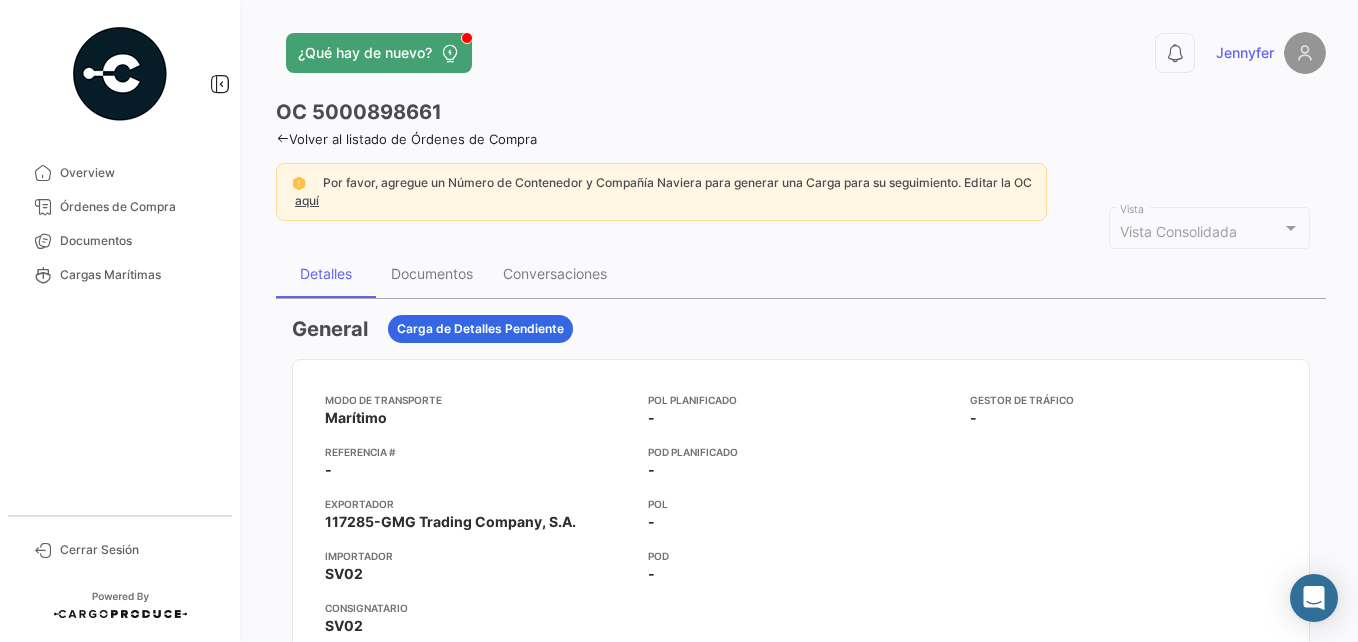 click 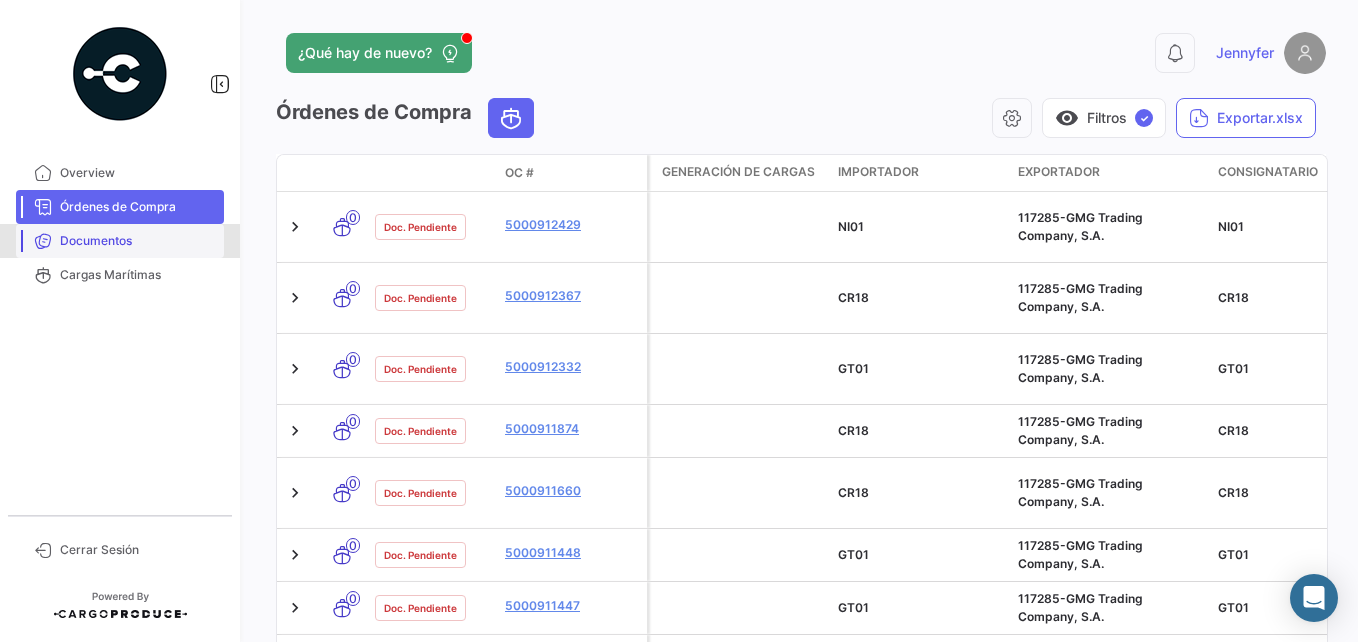 click on "Documentos" at bounding box center (138, 241) 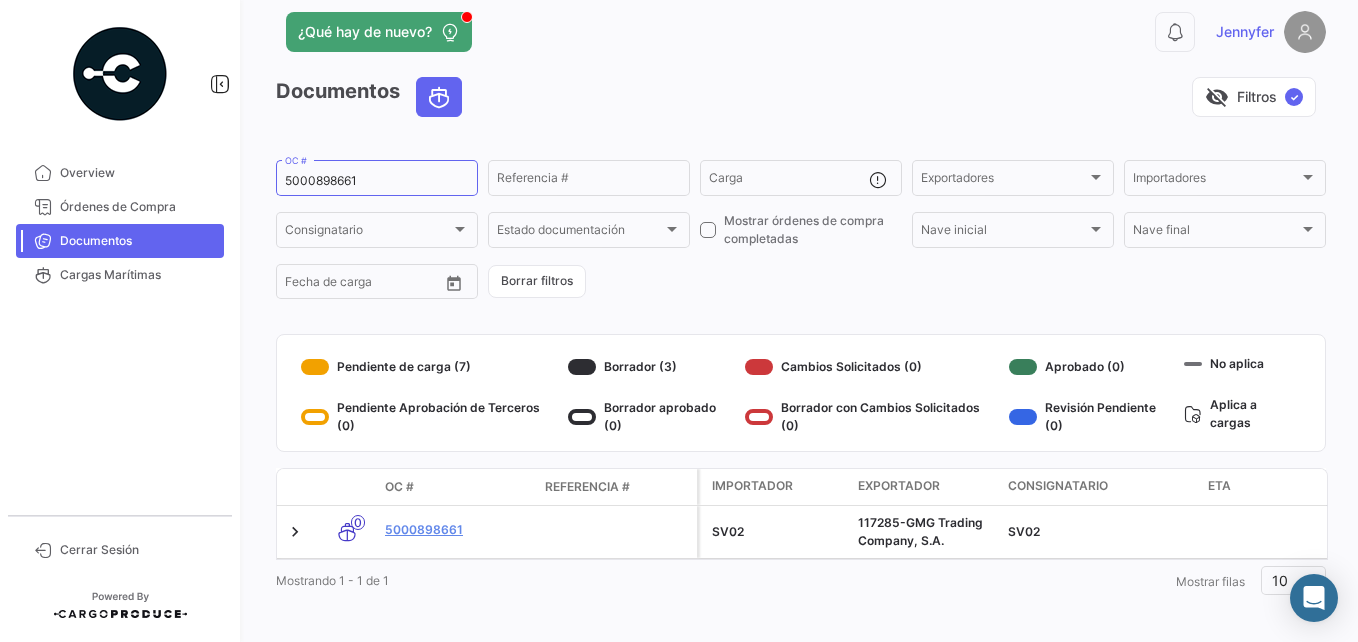 scroll, scrollTop: 38, scrollLeft: 0, axis: vertical 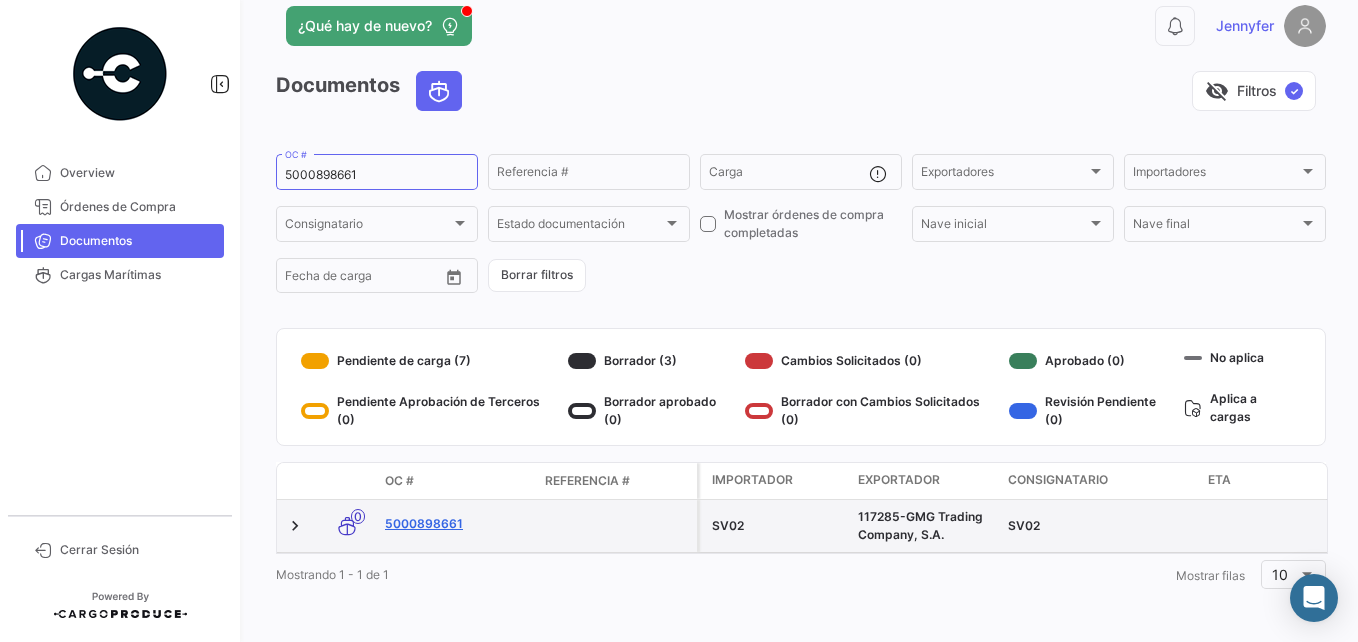 click on "5000898661" 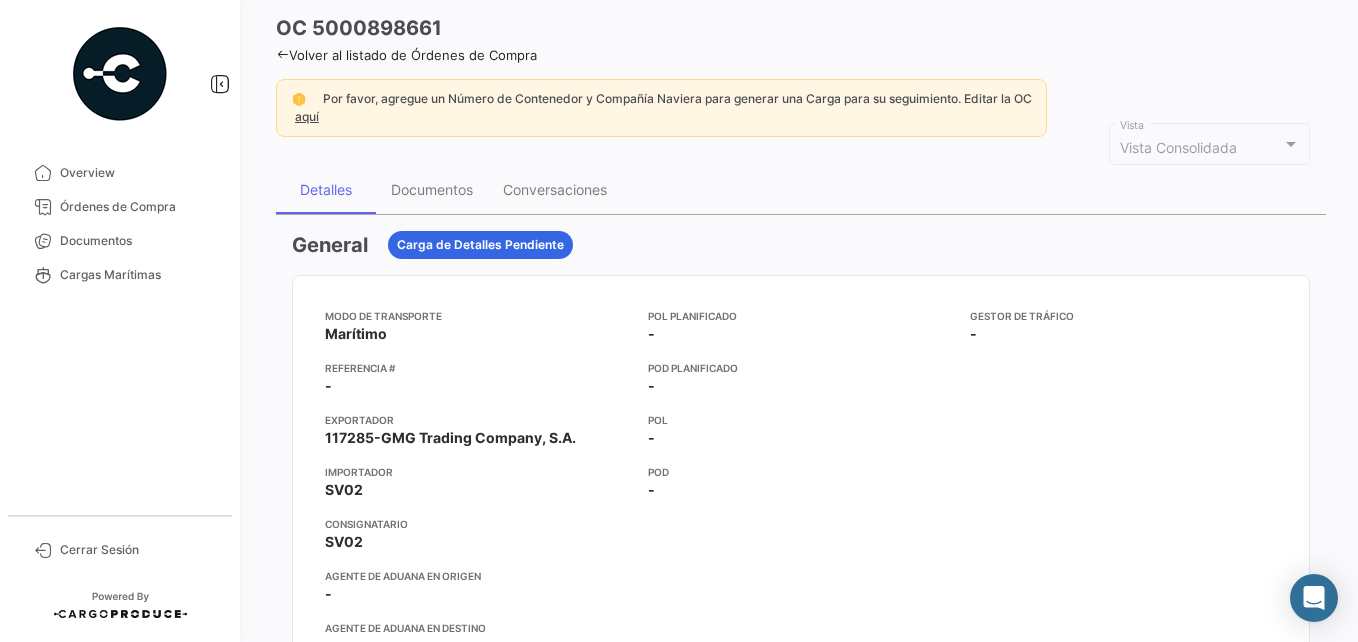 scroll, scrollTop: 200, scrollLeft: 0, axis: vertical 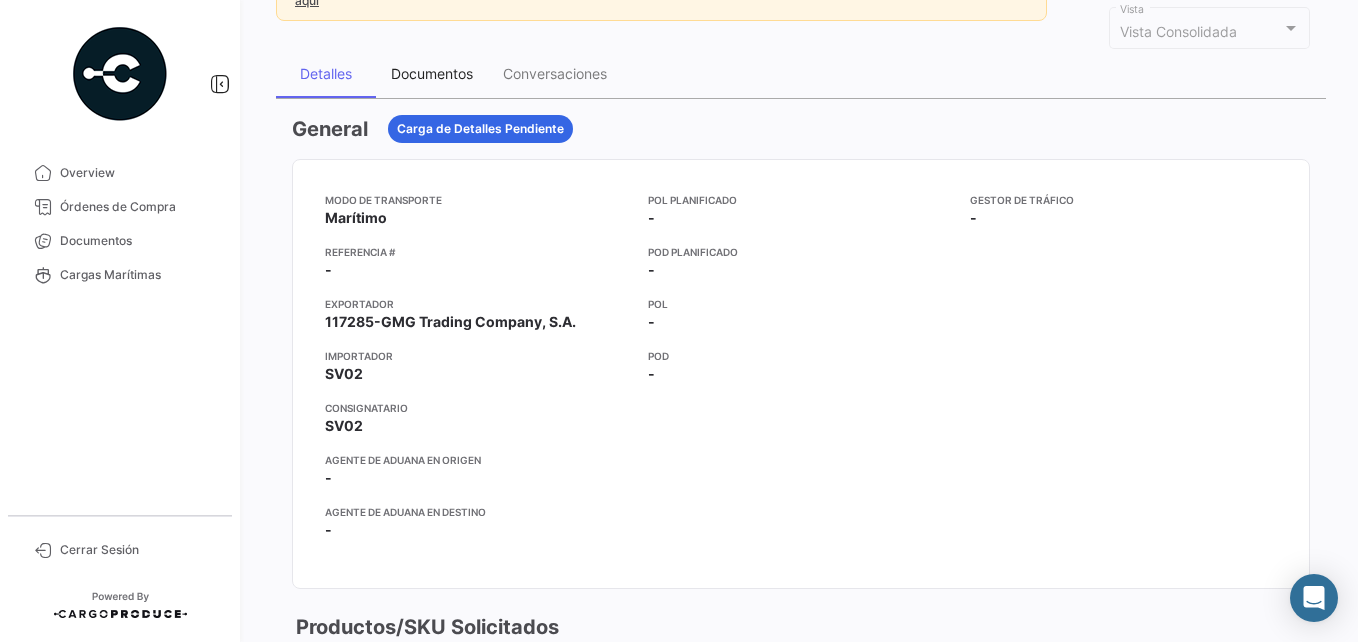 click on "Documentos" at bounding box center (432, 73) 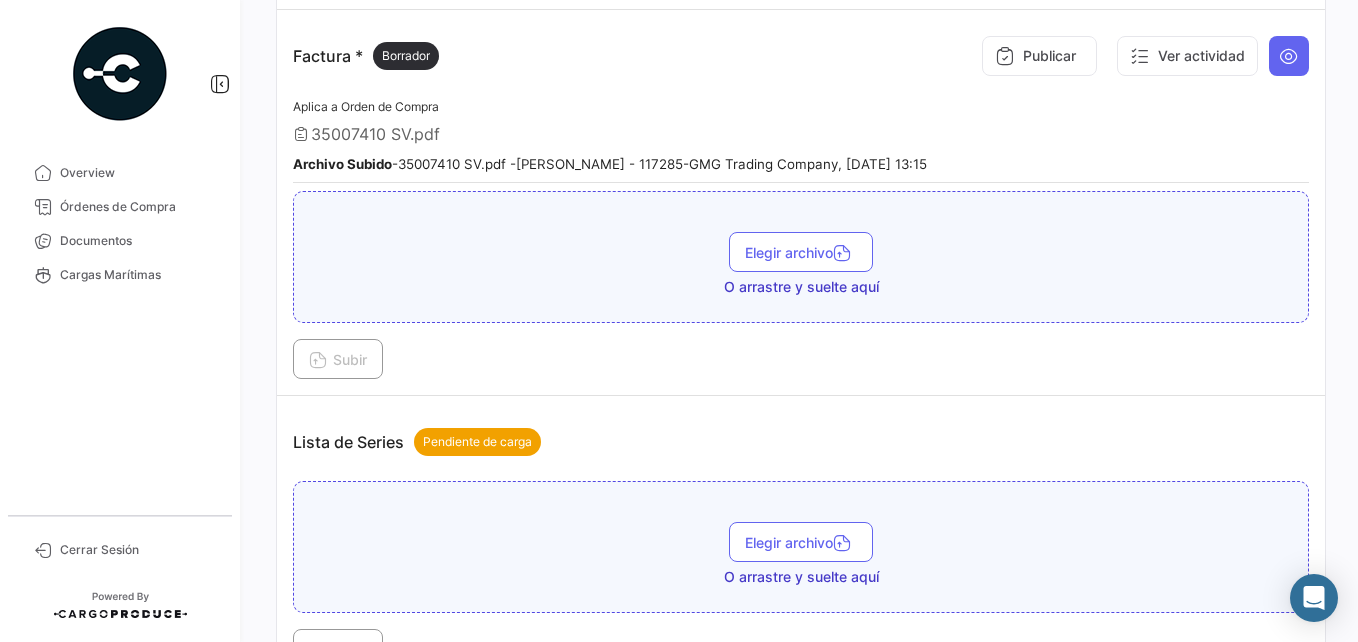 scroll, scrollTop: 1400, scrollLeft: 0, axis: vertical 